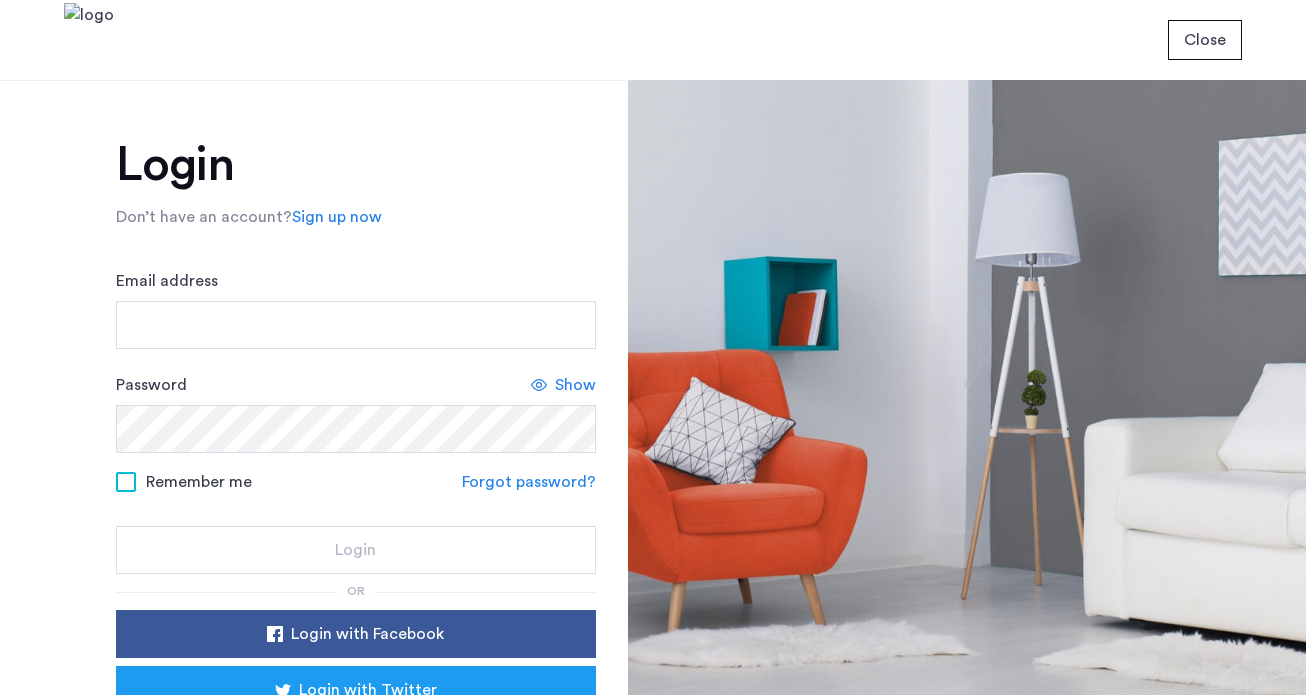 scroll, scrollTop: 0, scrollLeft: 0, axis: both 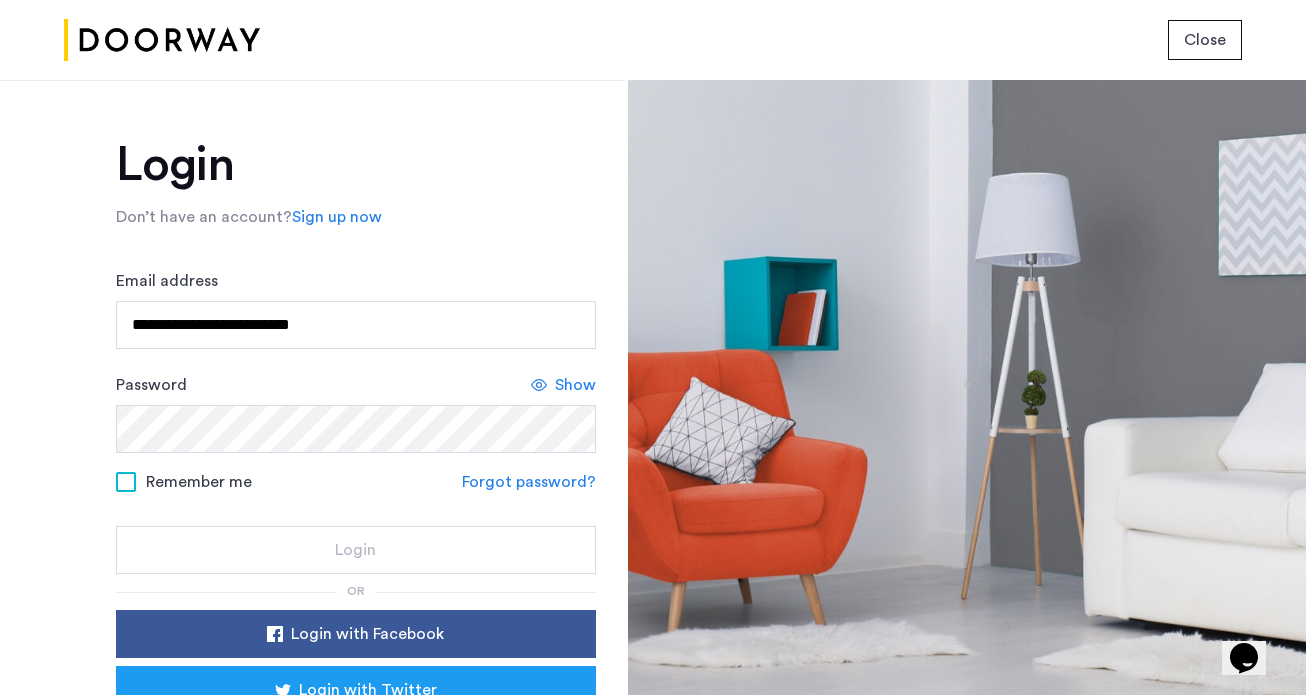 type on "**********" 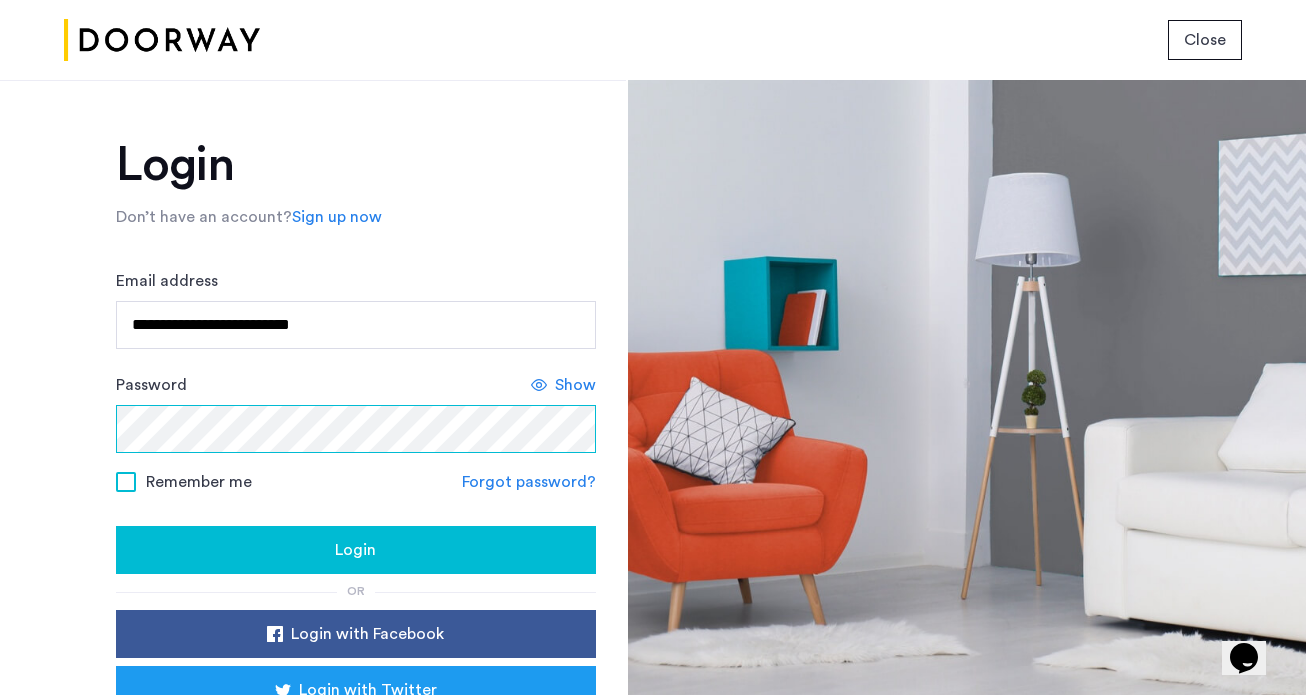 click on "Login" 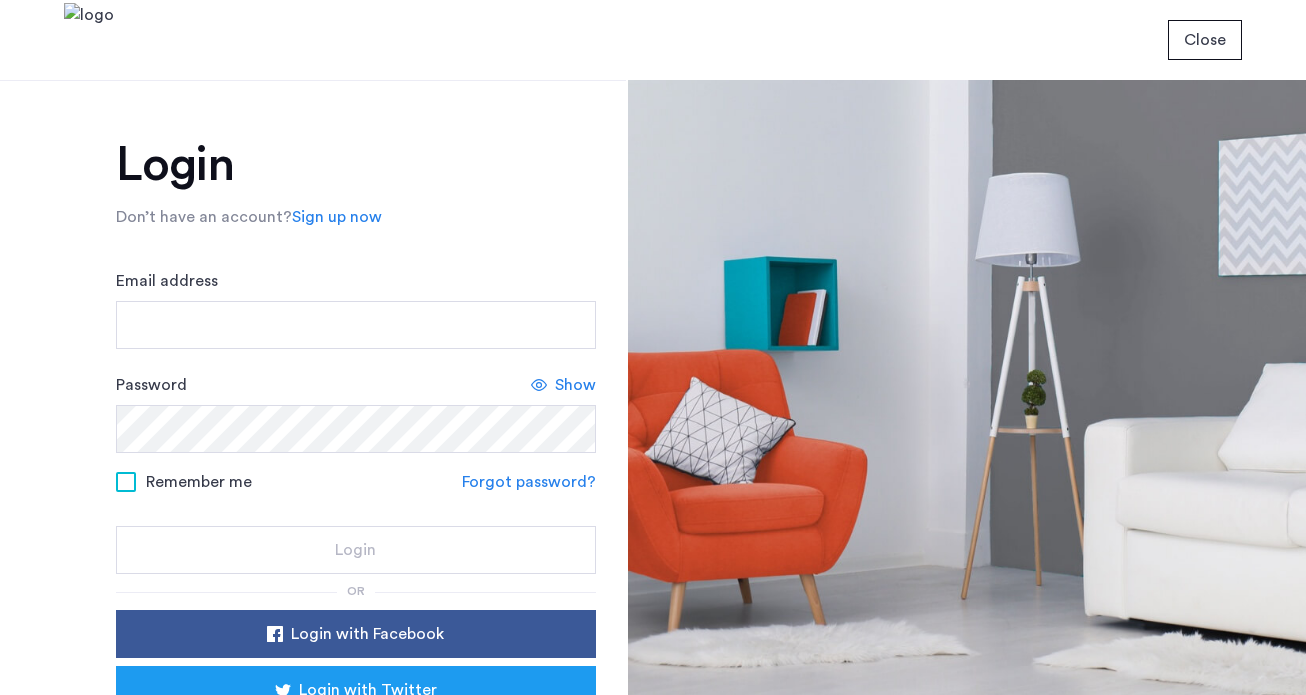 scroll, scrollTop: 0, scrollLeft: 0, axis: both 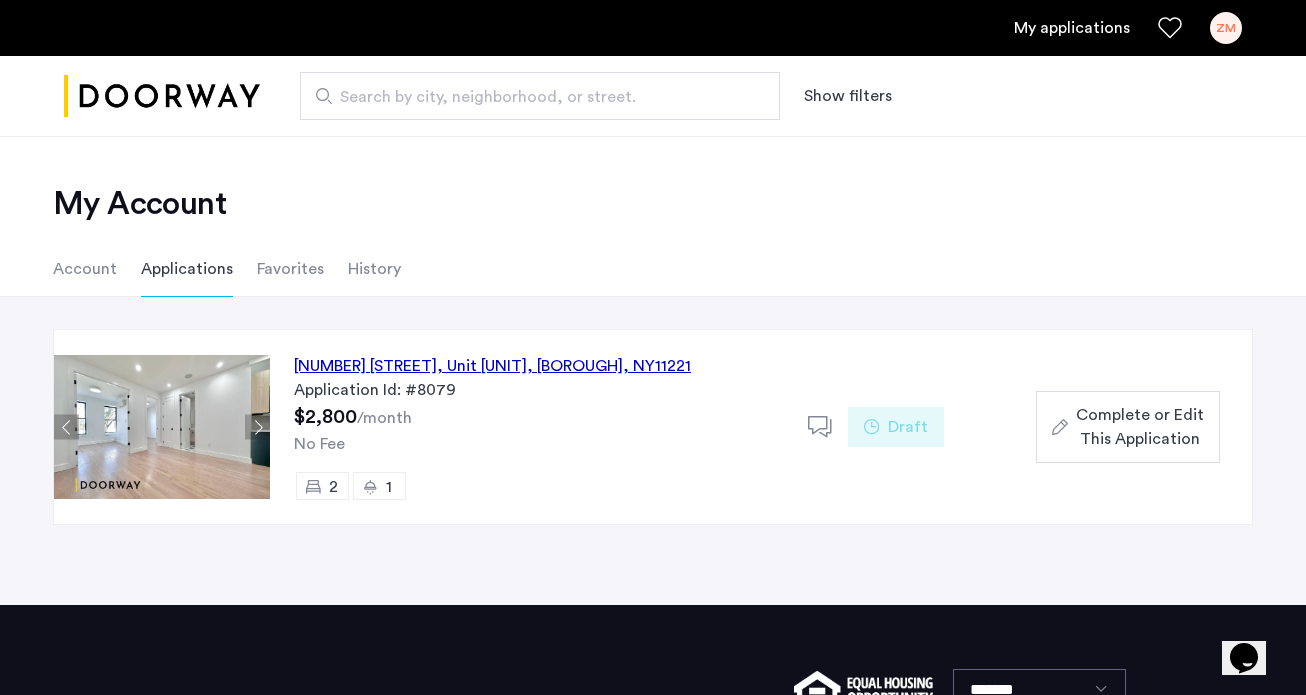 click on "[NUMBER] [STREET], Unit [UNIT], [BOROUGH] , [STATE]  [ZIPCODE]  Application Id: #8079 $[PRICE]  /month No Fee 2 1" 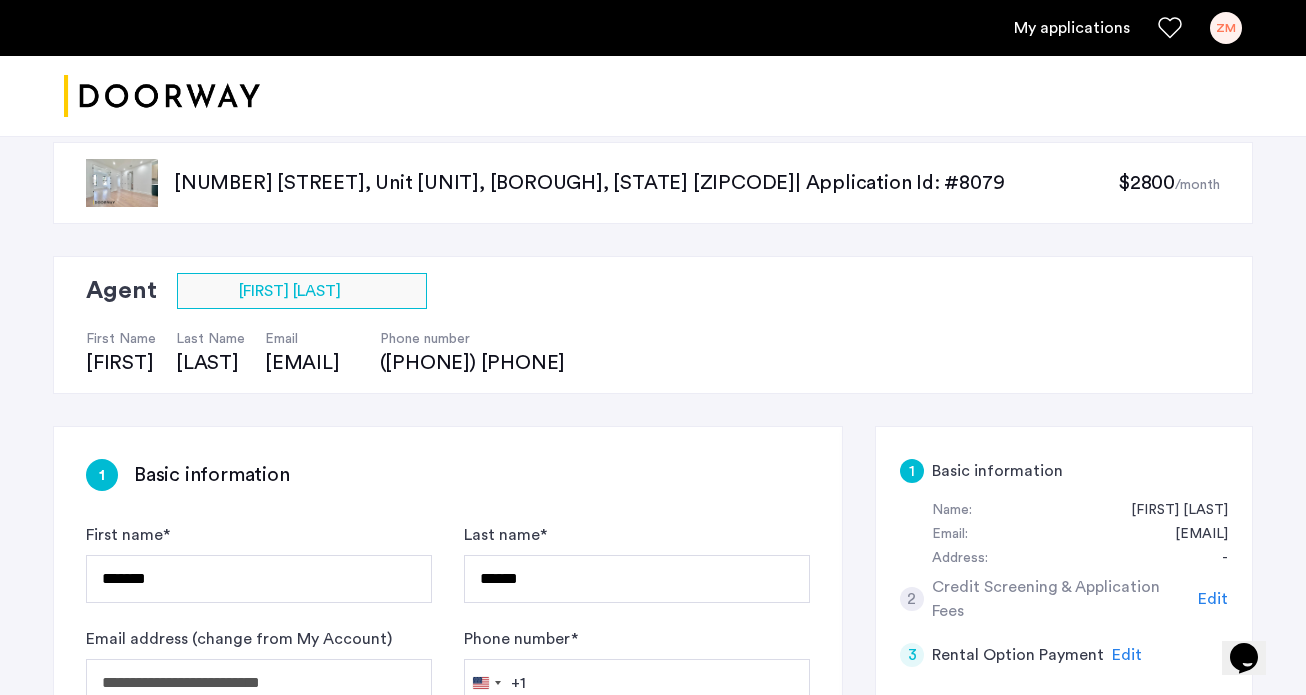 scroll, scrollTop: 27, scrollLeft: 0, axis: vertical 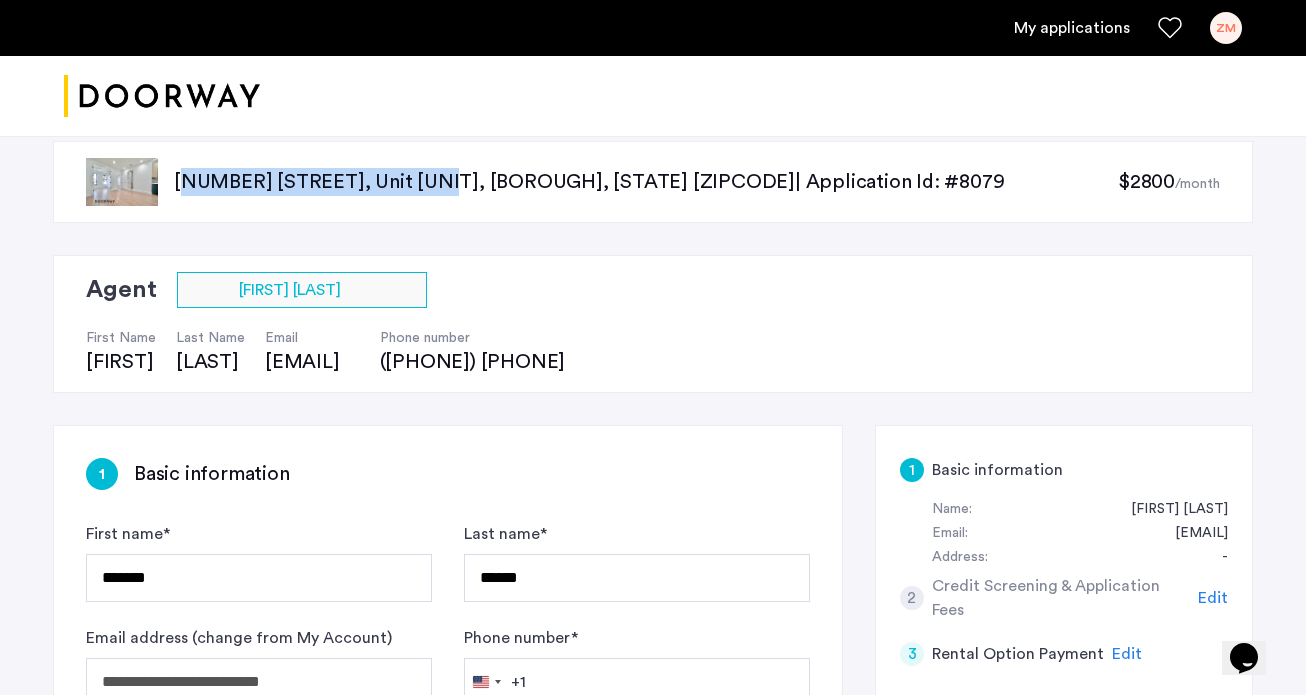 drag, startPoint x: 177, startPoint y: 178, endPoint x: 428, endPoint y: 185, distance: 251.0976 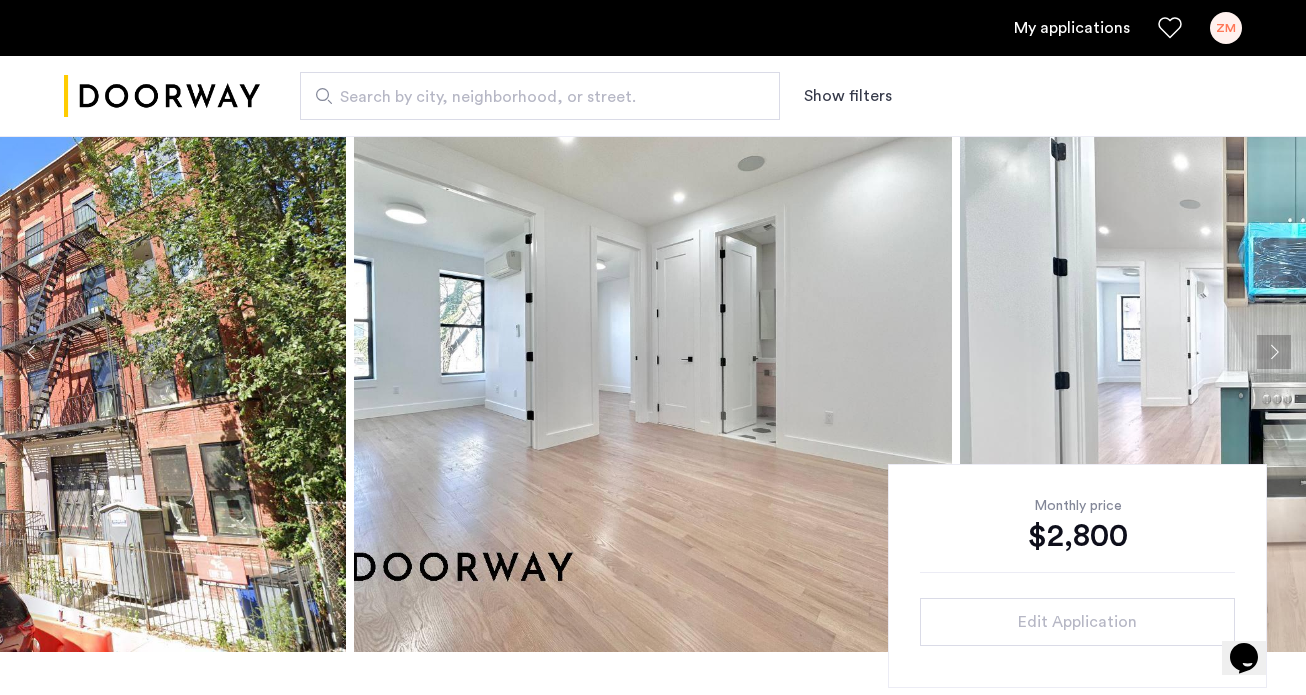 scroll, scrollTop: 123, scrollLeft: 0, axis: vertical 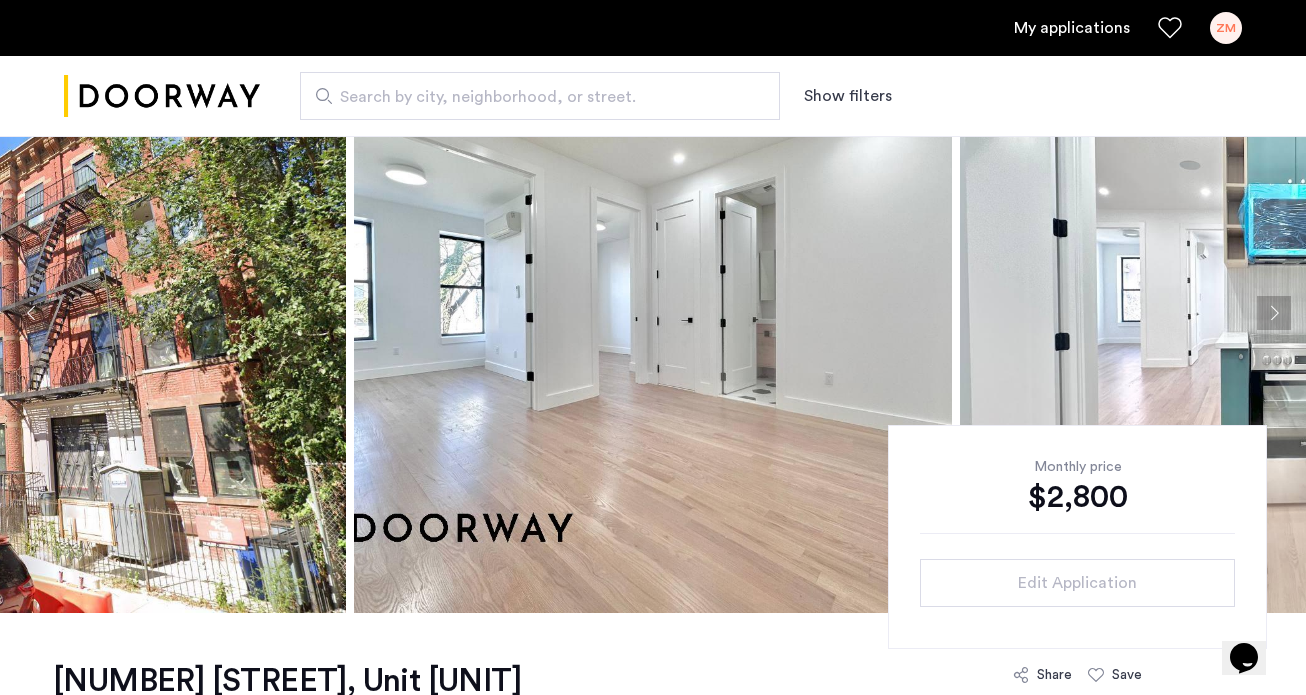 click 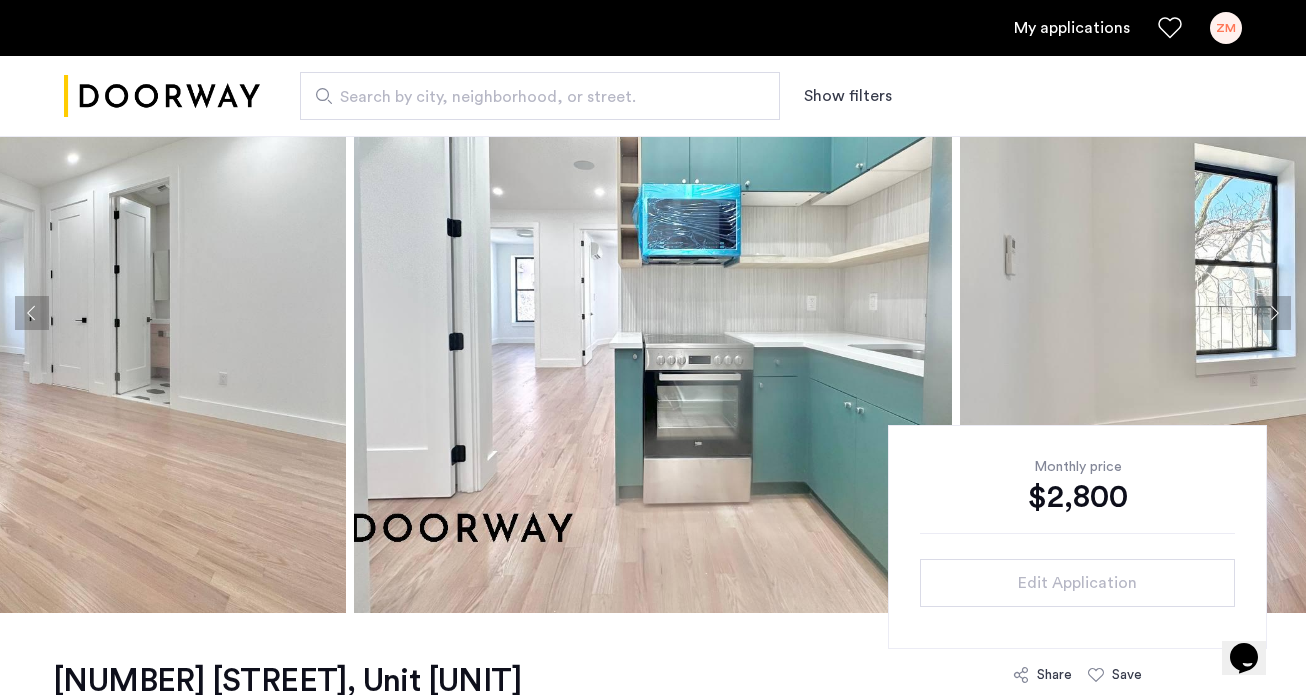 click 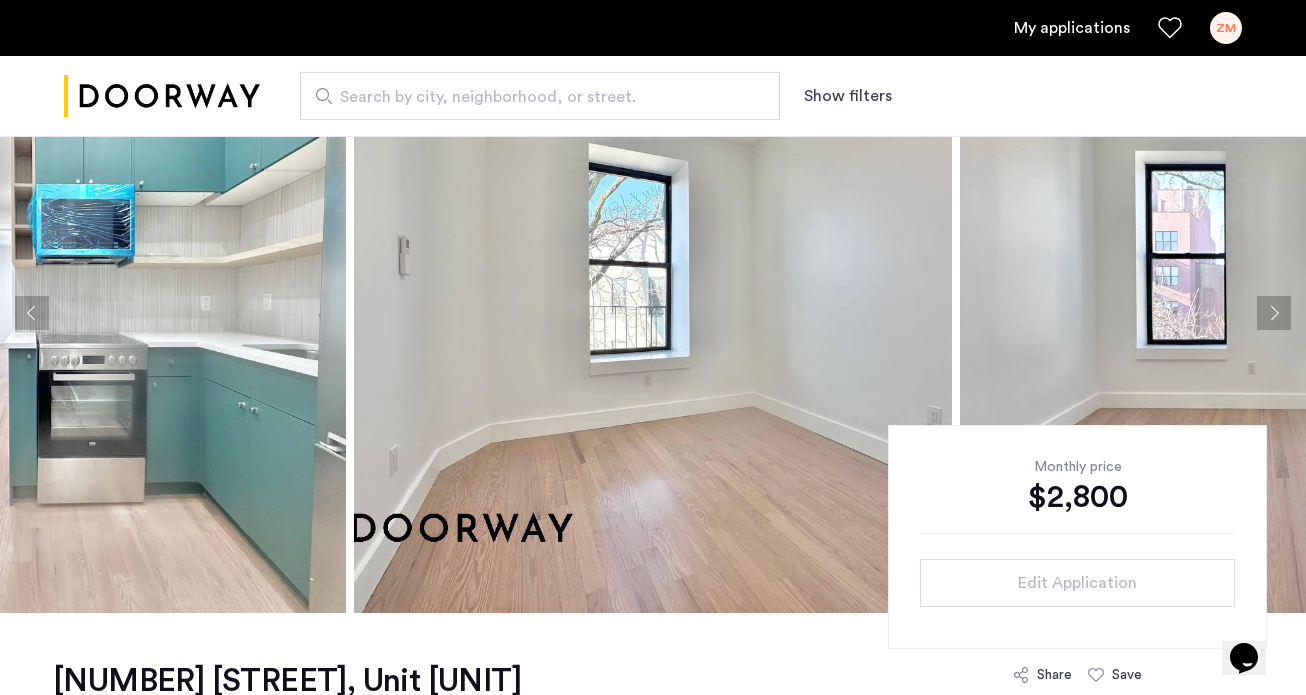 click 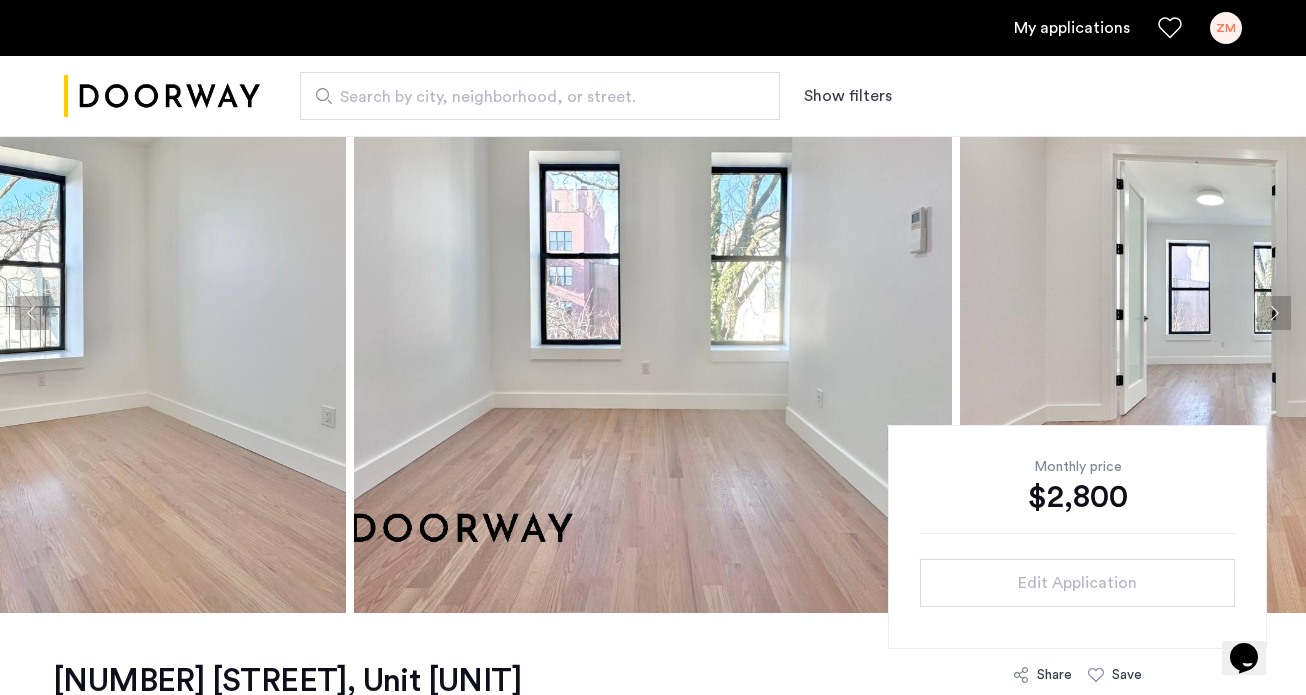 click 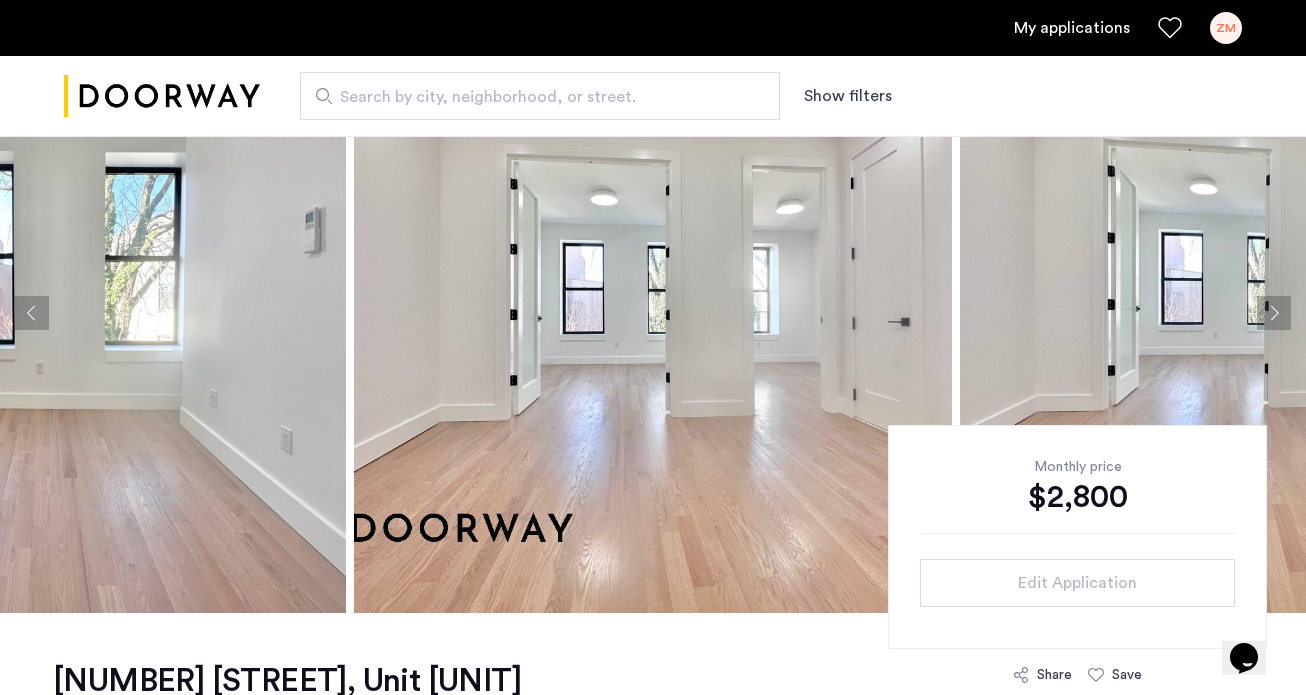 click 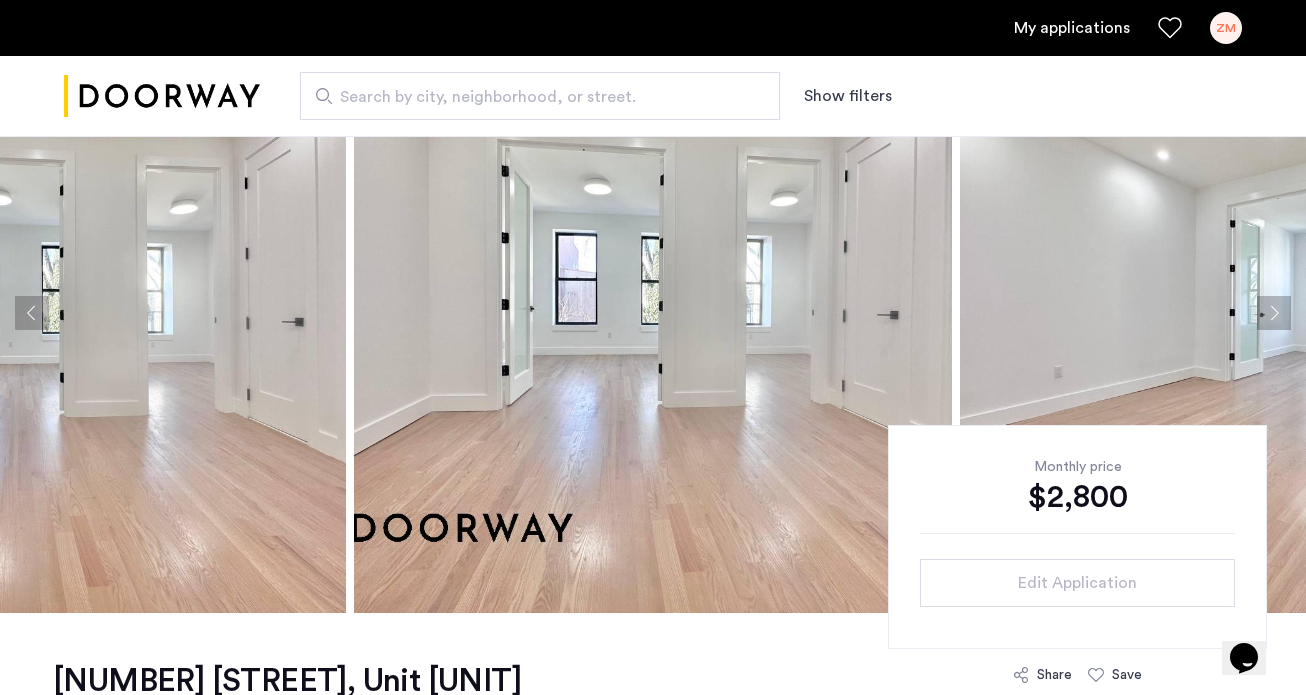 click 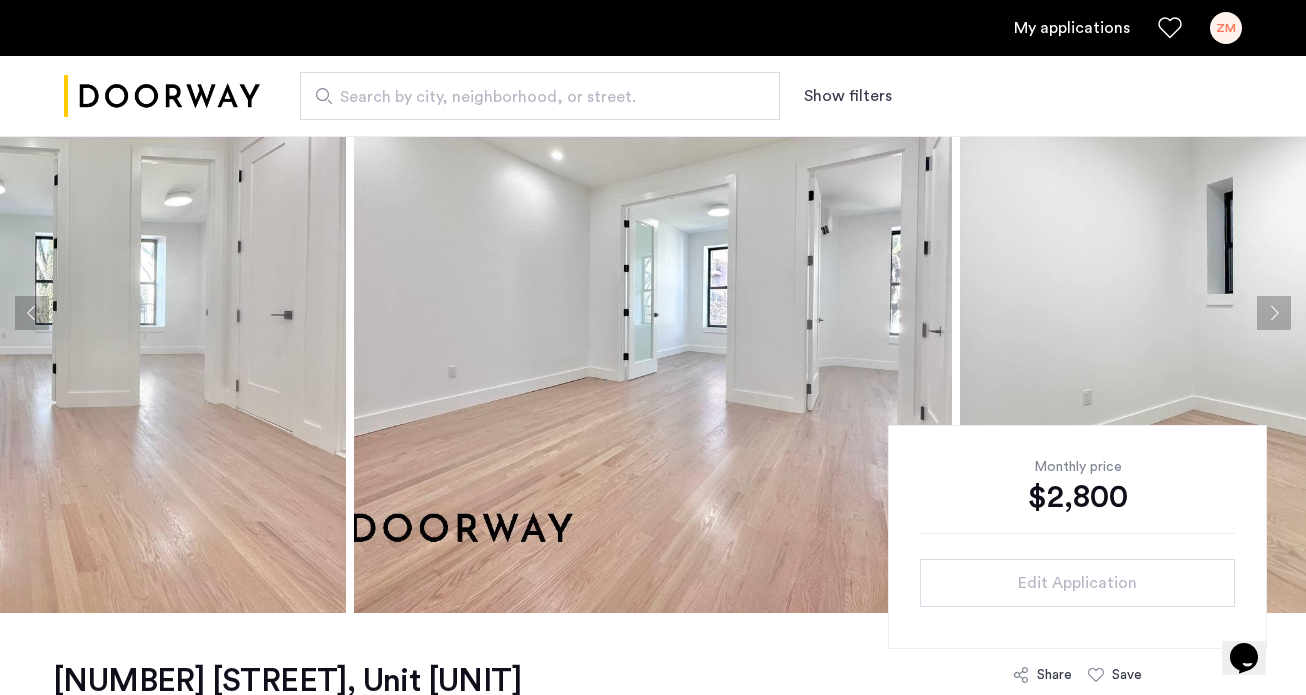click 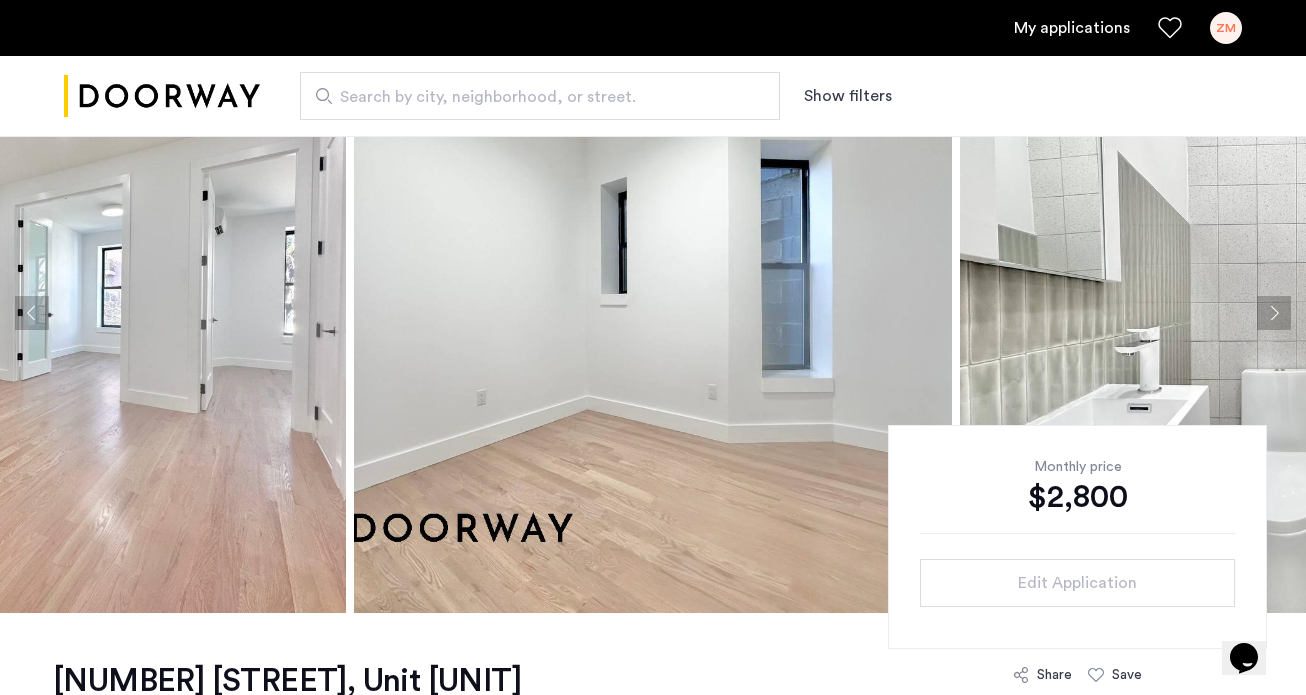 click 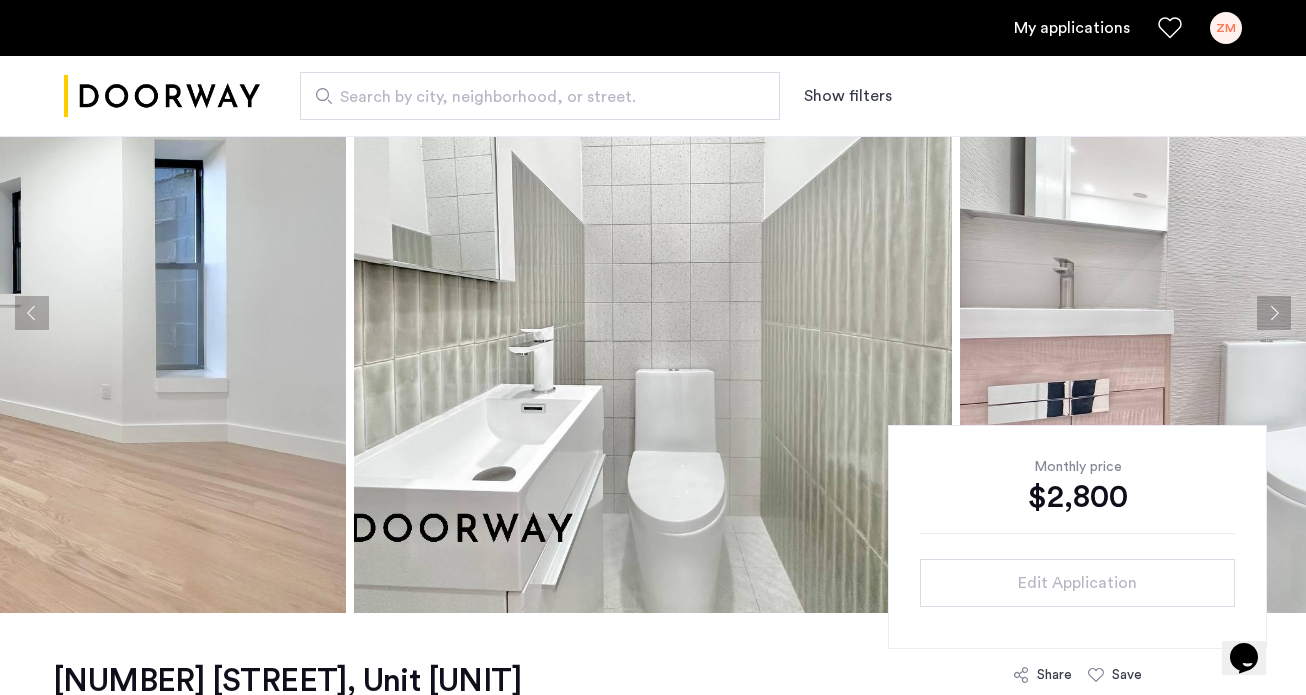 click 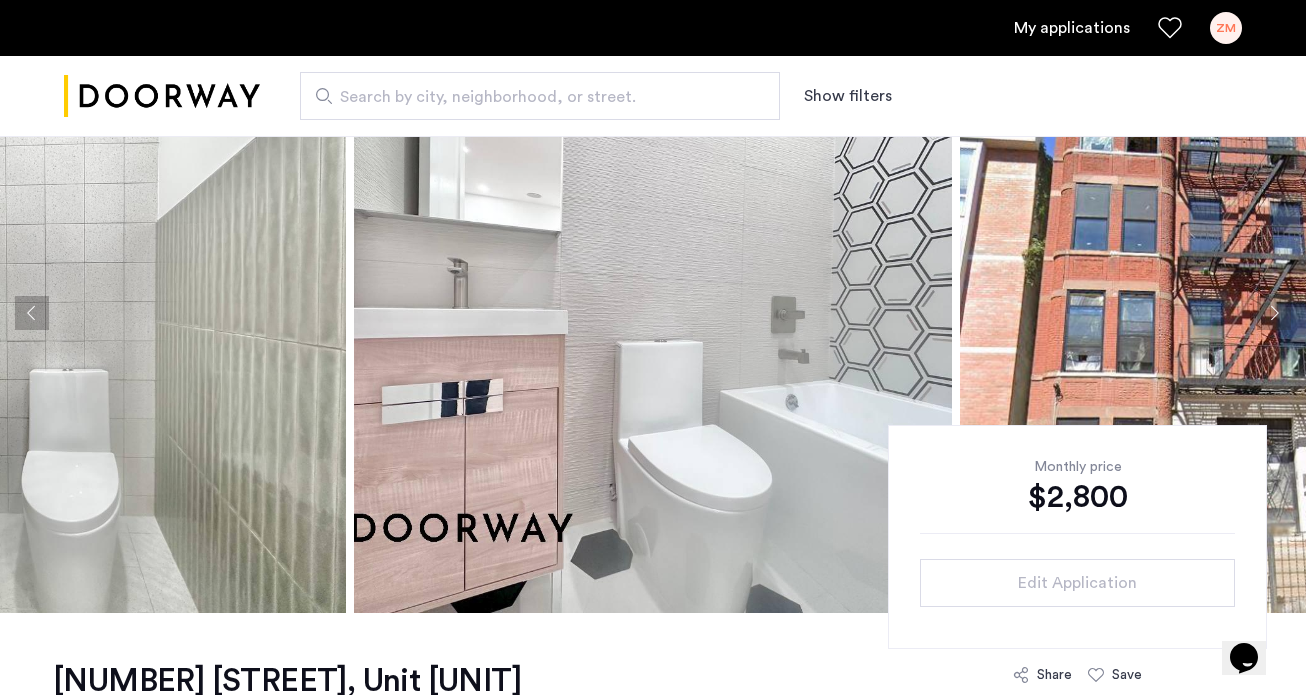 click 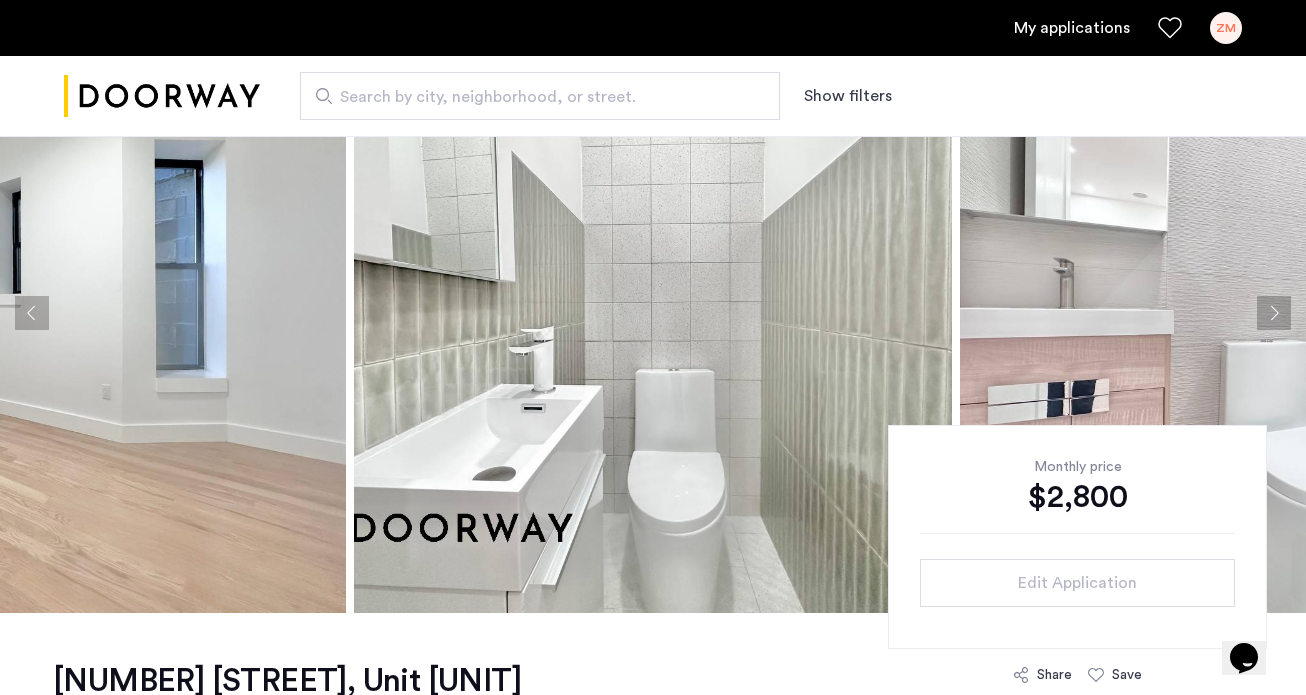 click 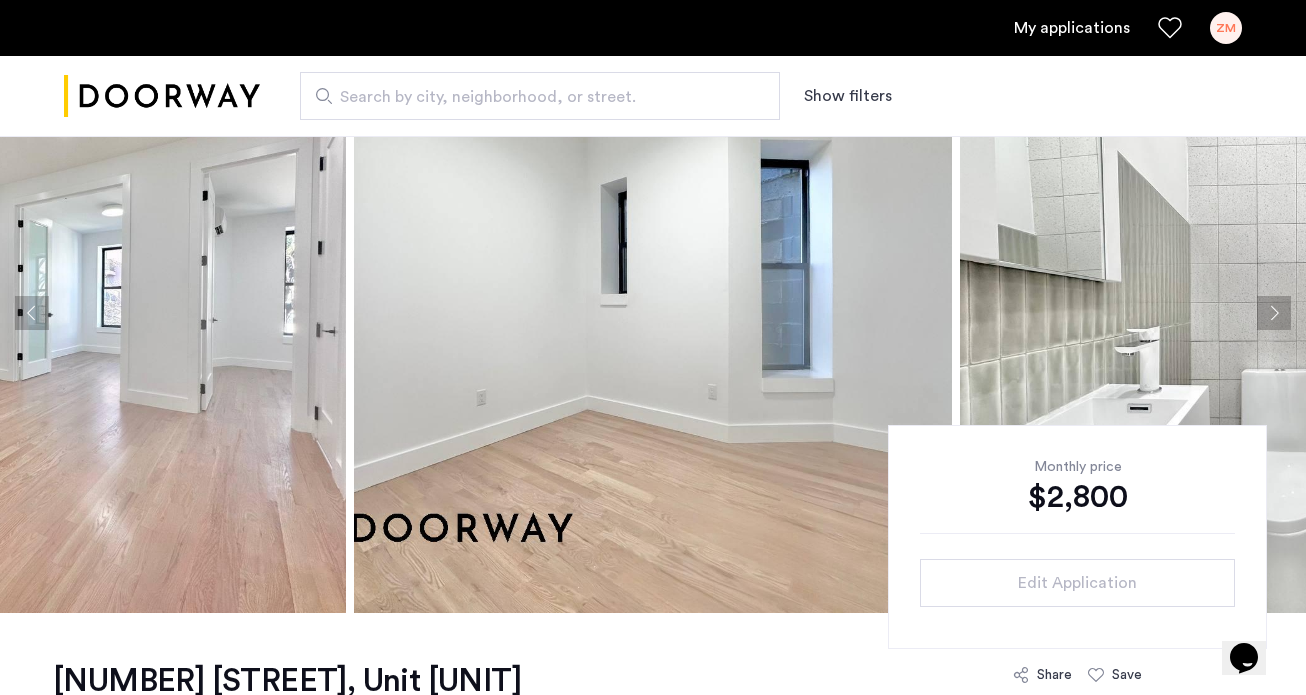click 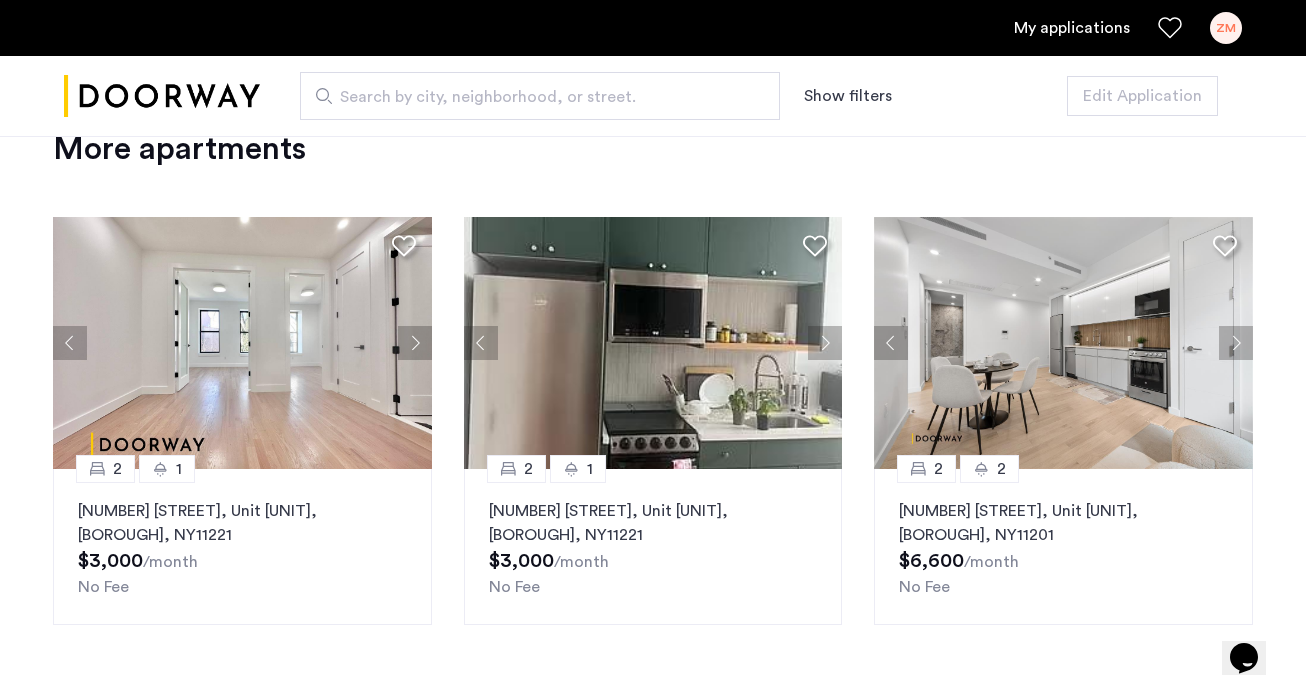 scroll, scrollTop: 2301, scrollLeft: 0, axis: vertical 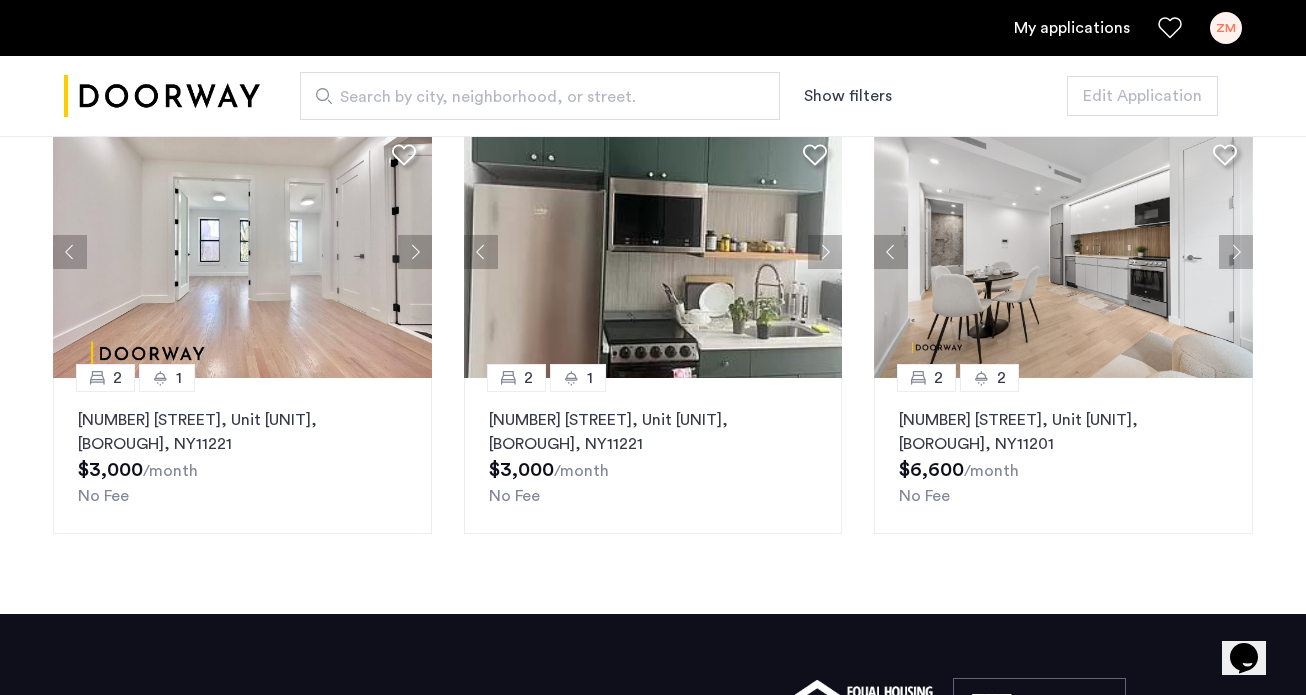 click 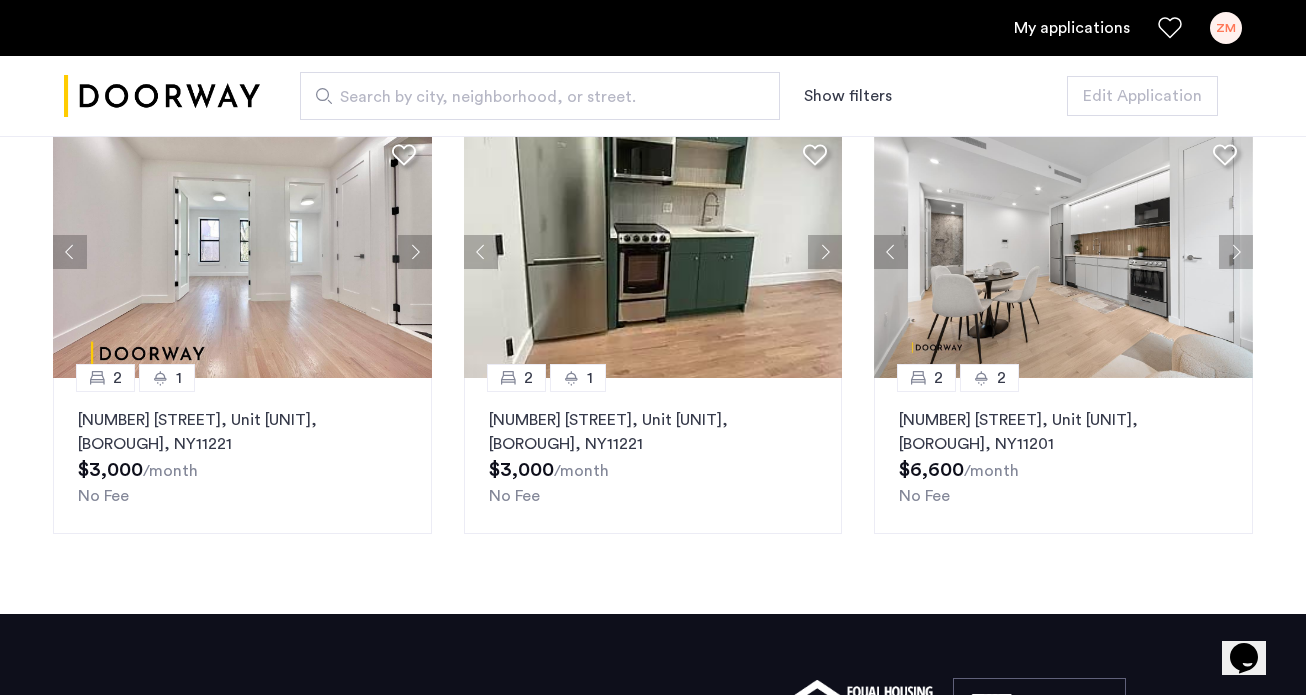 click 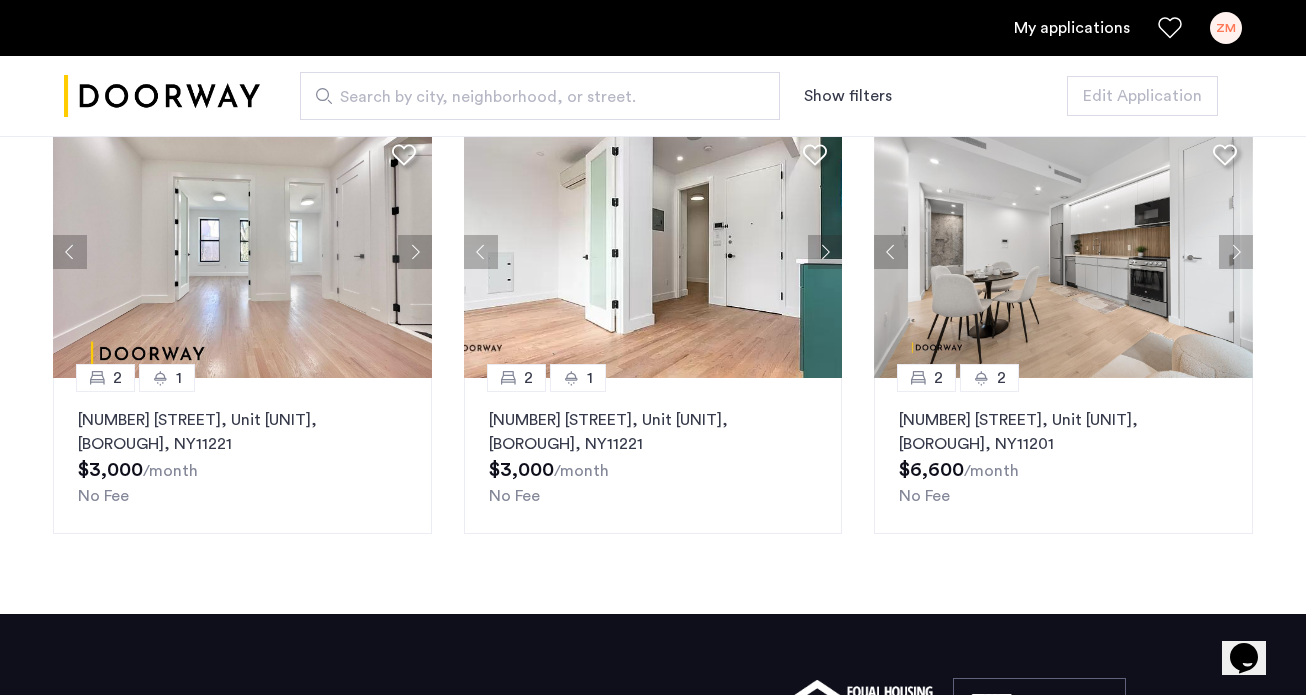 click 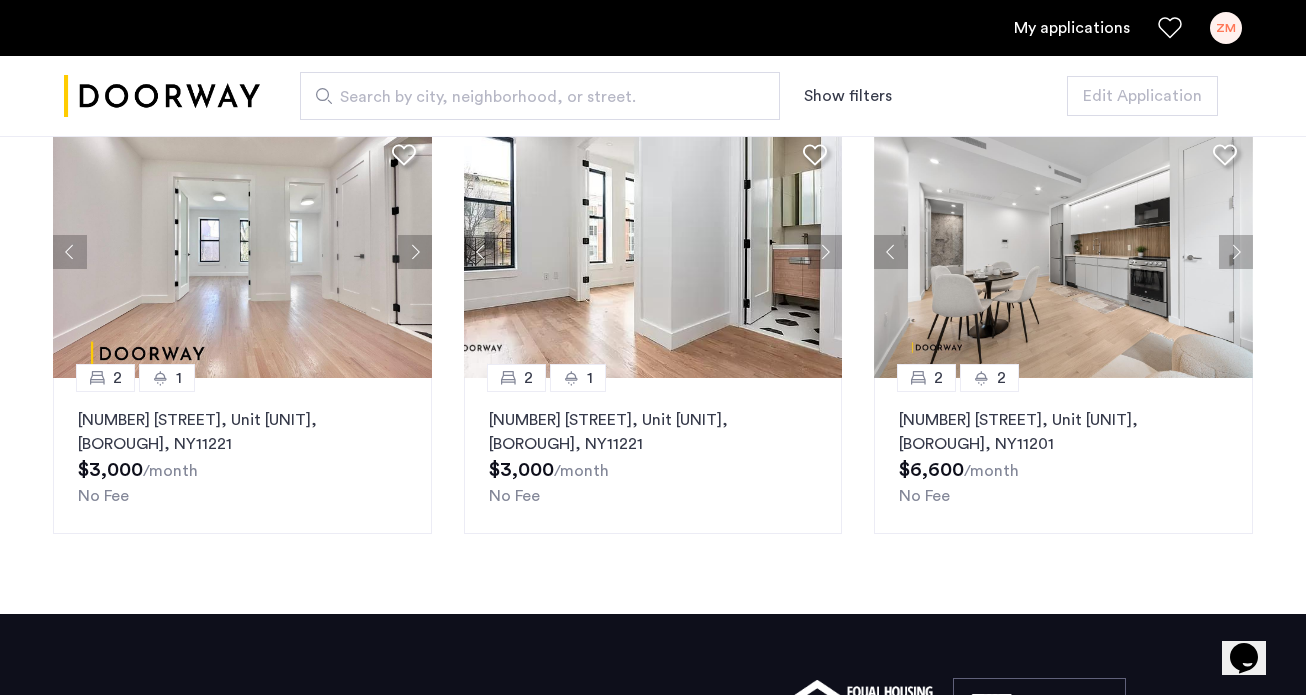 click 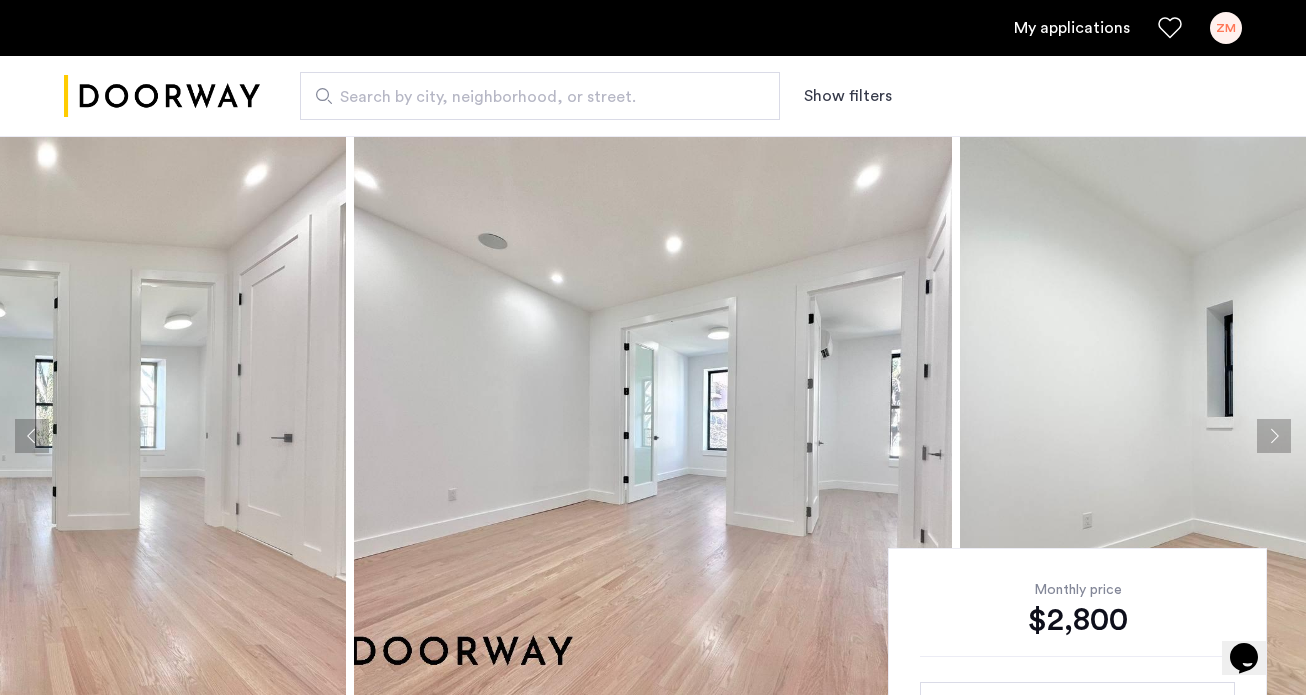 scroll, scrollTop: 0, scrollLeft: 0, axis: both 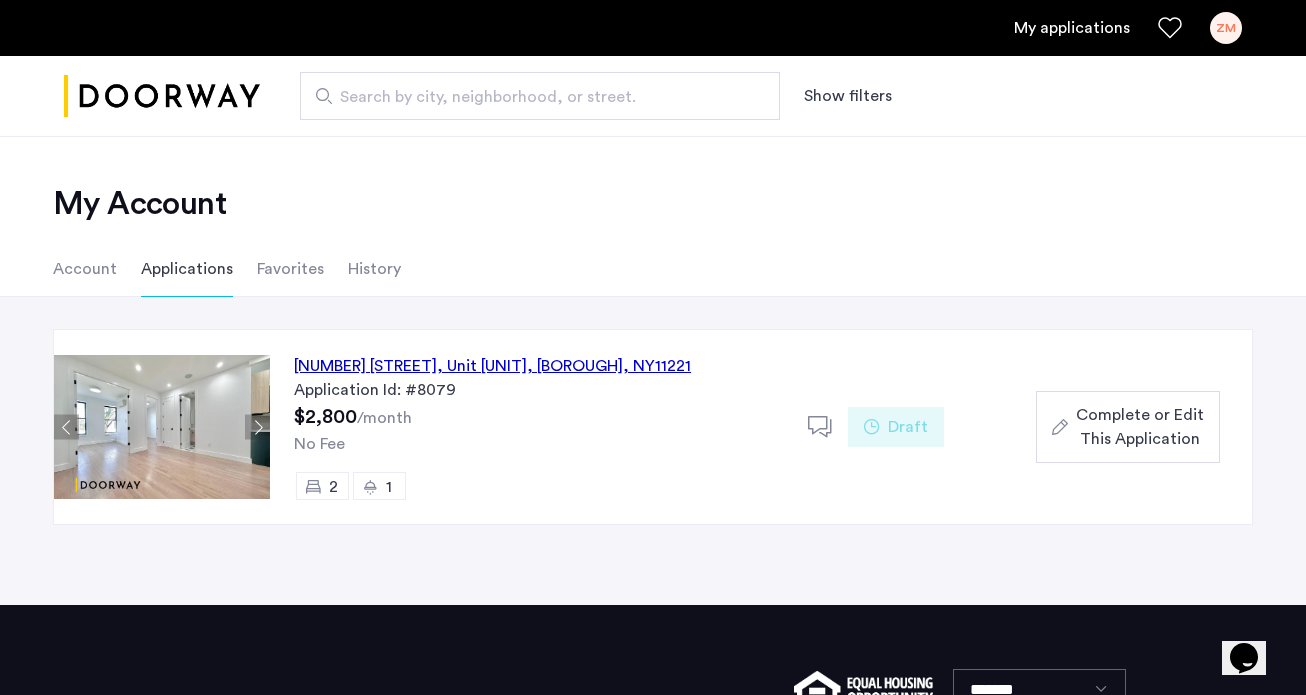 click on "[NUMBER] [STREET], Unit [UNIT], [BOROUGH] , [STATE]  [ZIPCODE]" 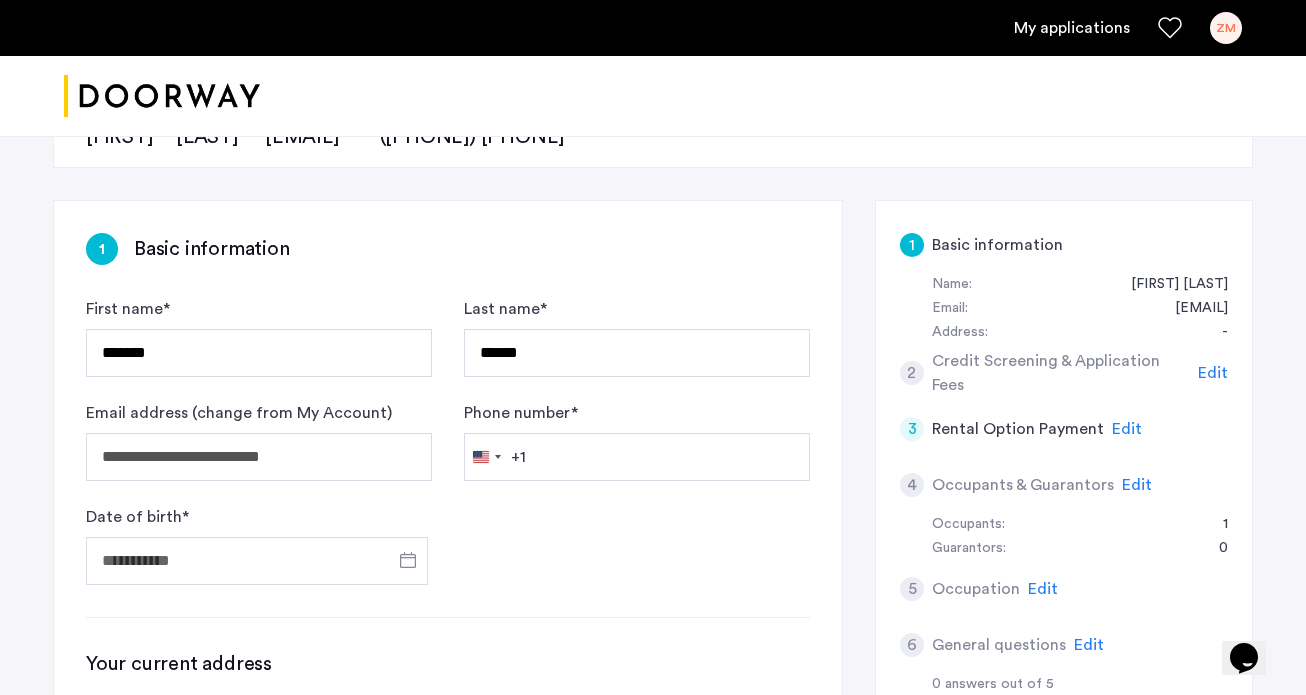 scroll, scrollTop: 223, scrollLeft: 0, axis: vertical 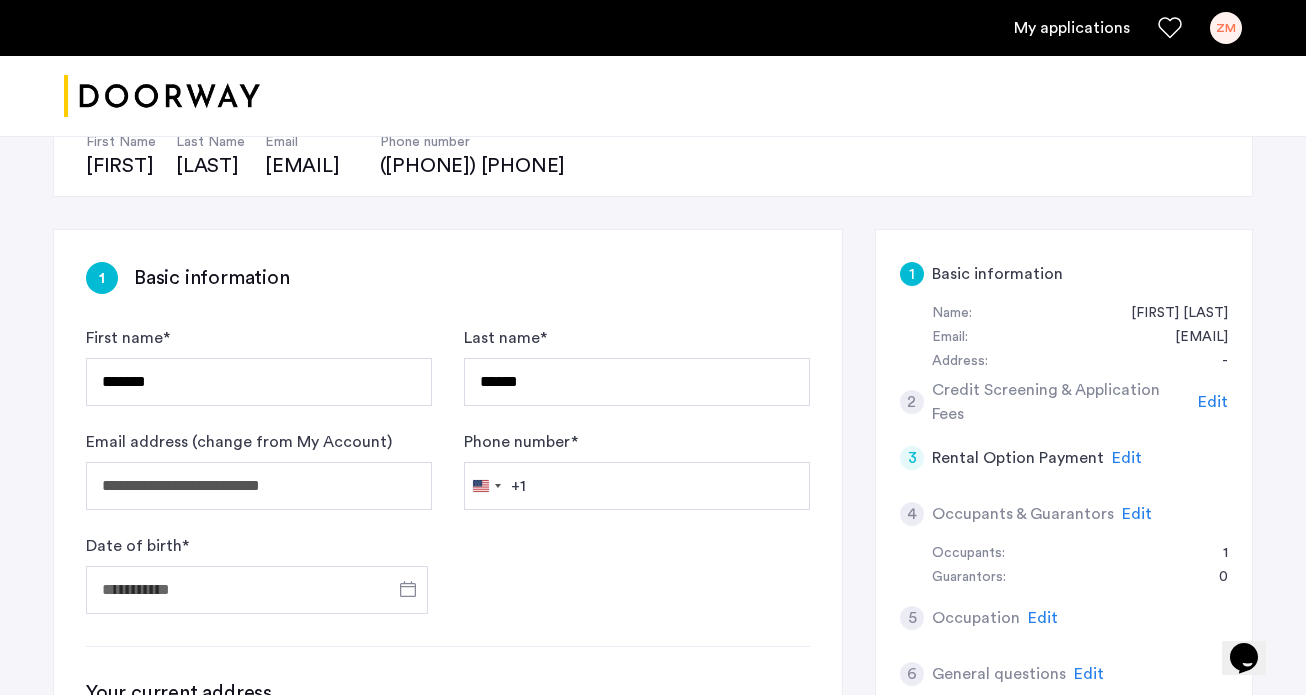 click on "Edit" 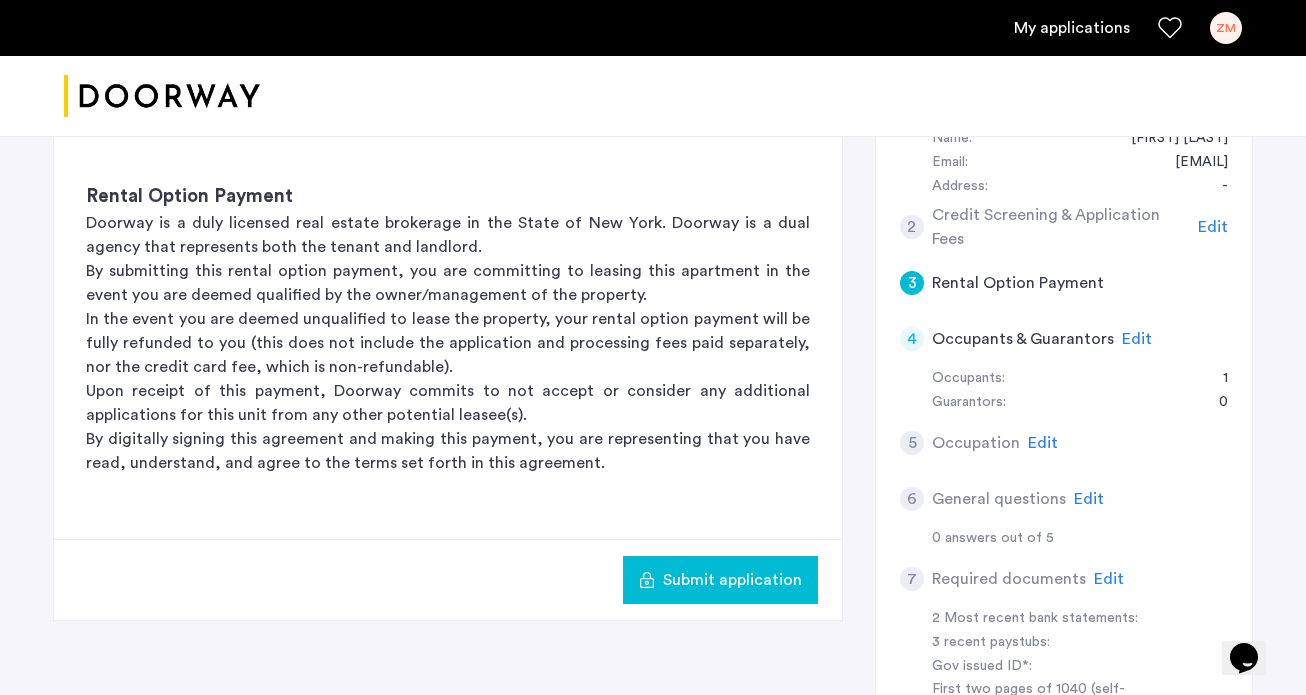 scroll, scrollTop: 448, scrollLeft: 0, axis: vertical 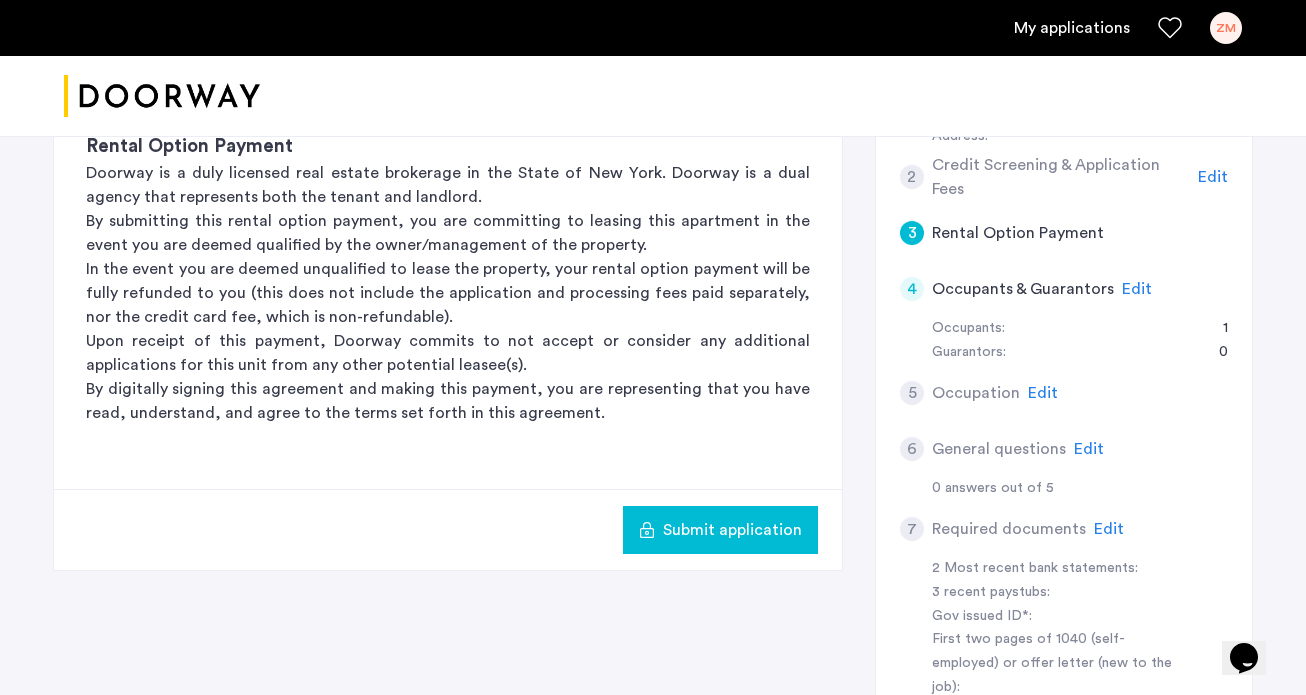 click on "Submit application" 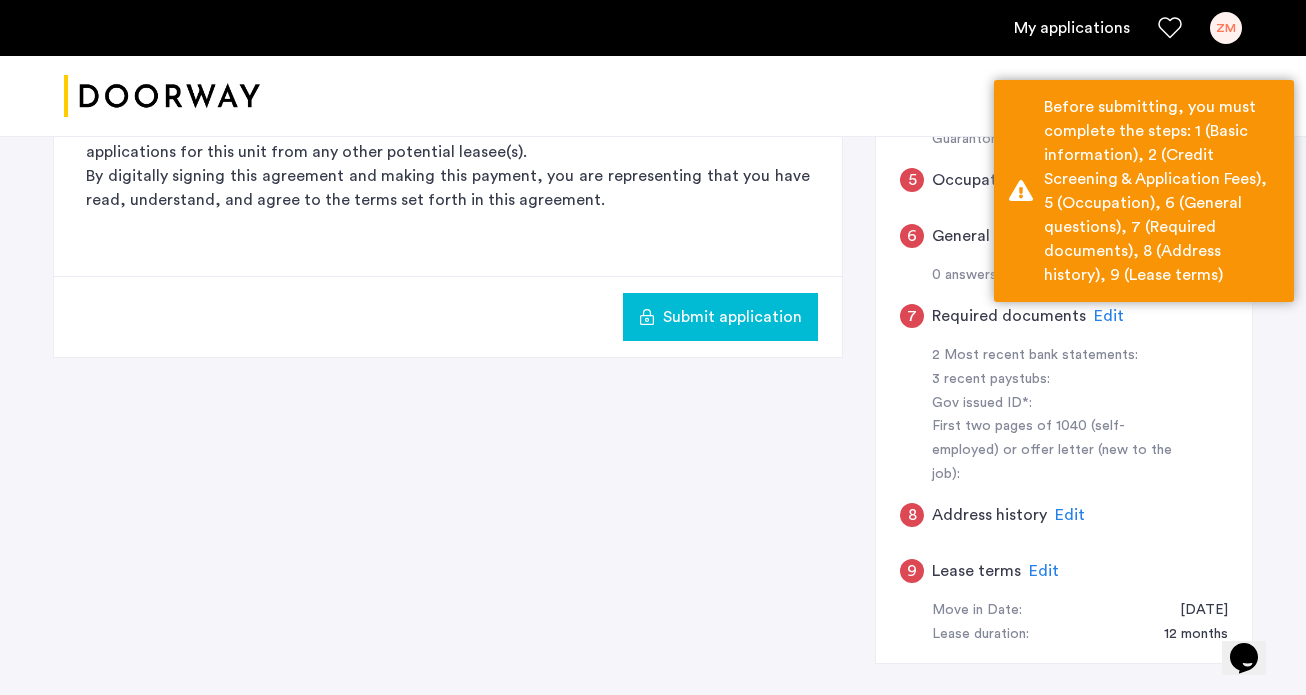 scroll, scrollTop: 702, scrollLeft: 0, axis: vertical 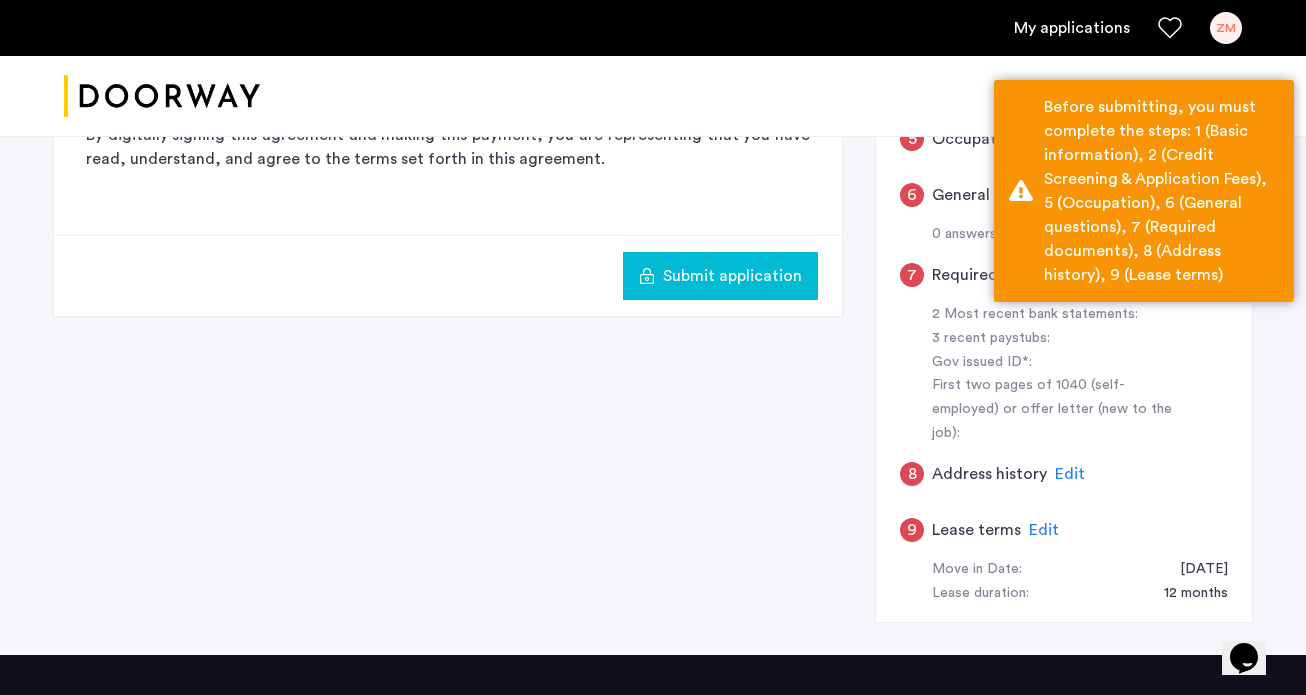 click on "Edit" 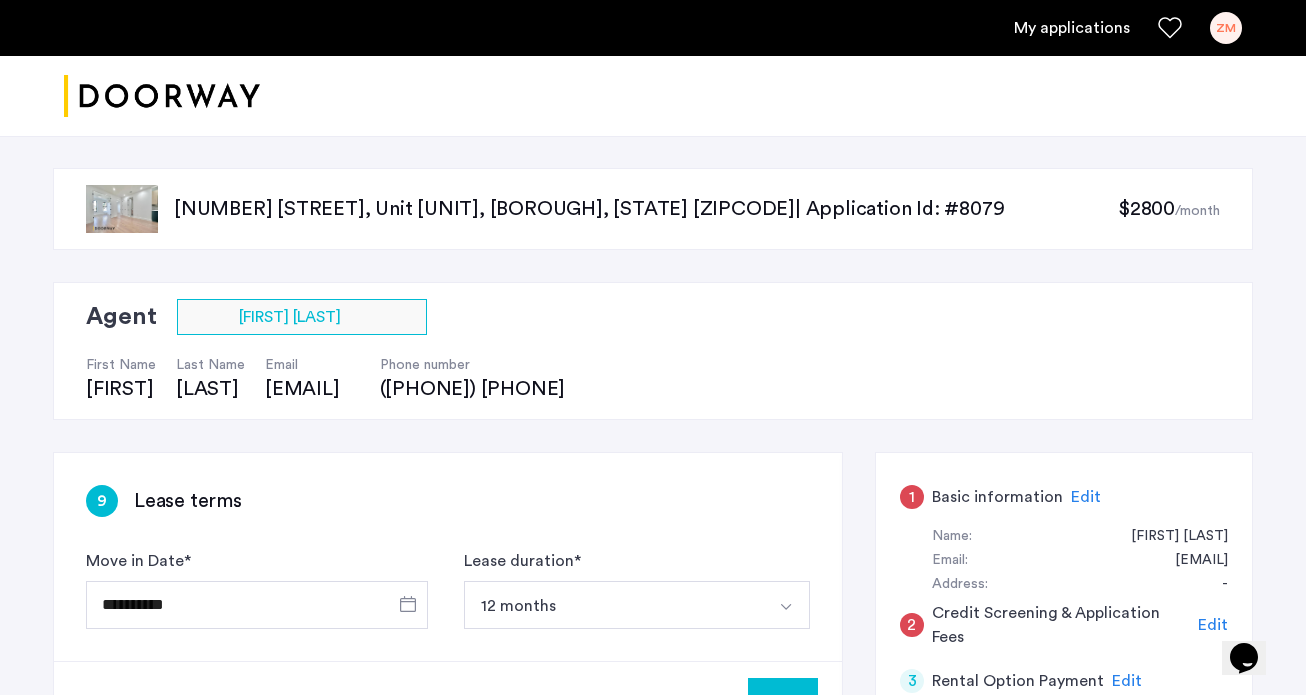 scroll, scrollTop: 2, scrollLeft: 0, axis: vertical 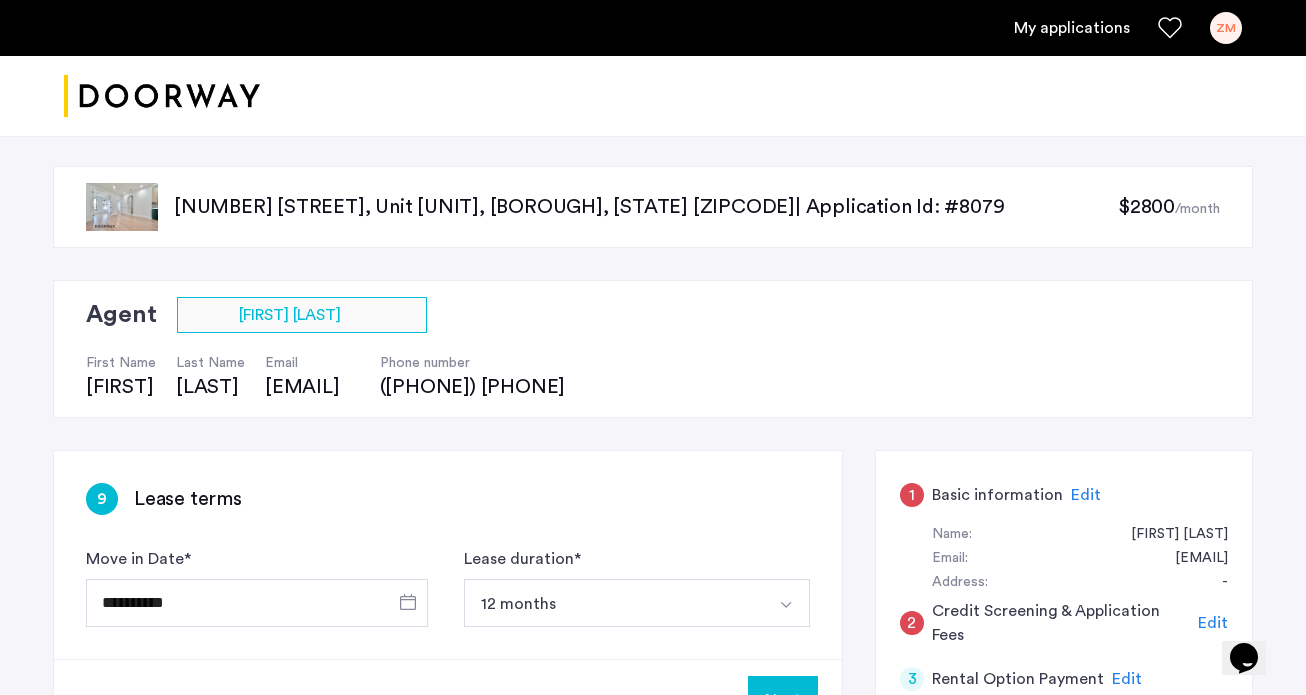 click on "[NUMBER] [STREET], Unit [UNIT], [BOROUGH], [STATE] [ZIPCODE]  | Application Id: #8079 $[PRICE]  /month" 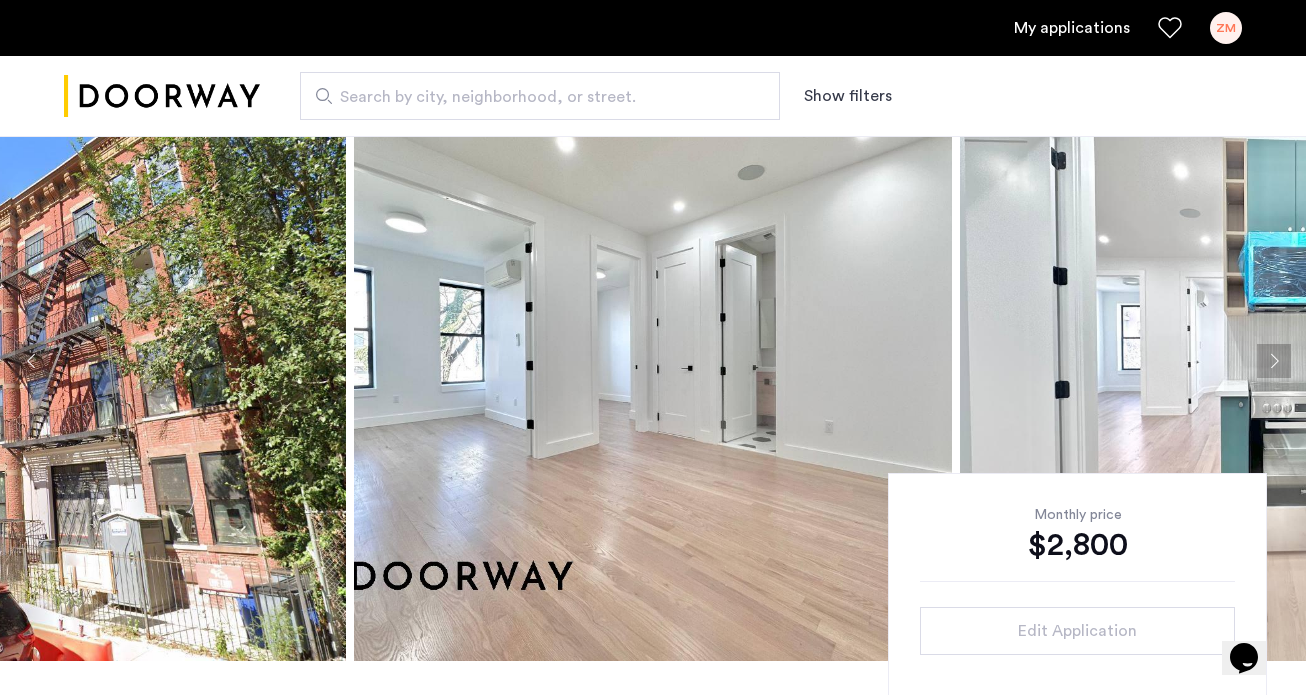 scroll, scrollTop: 111, scrollLeft: 0, axis: vertical 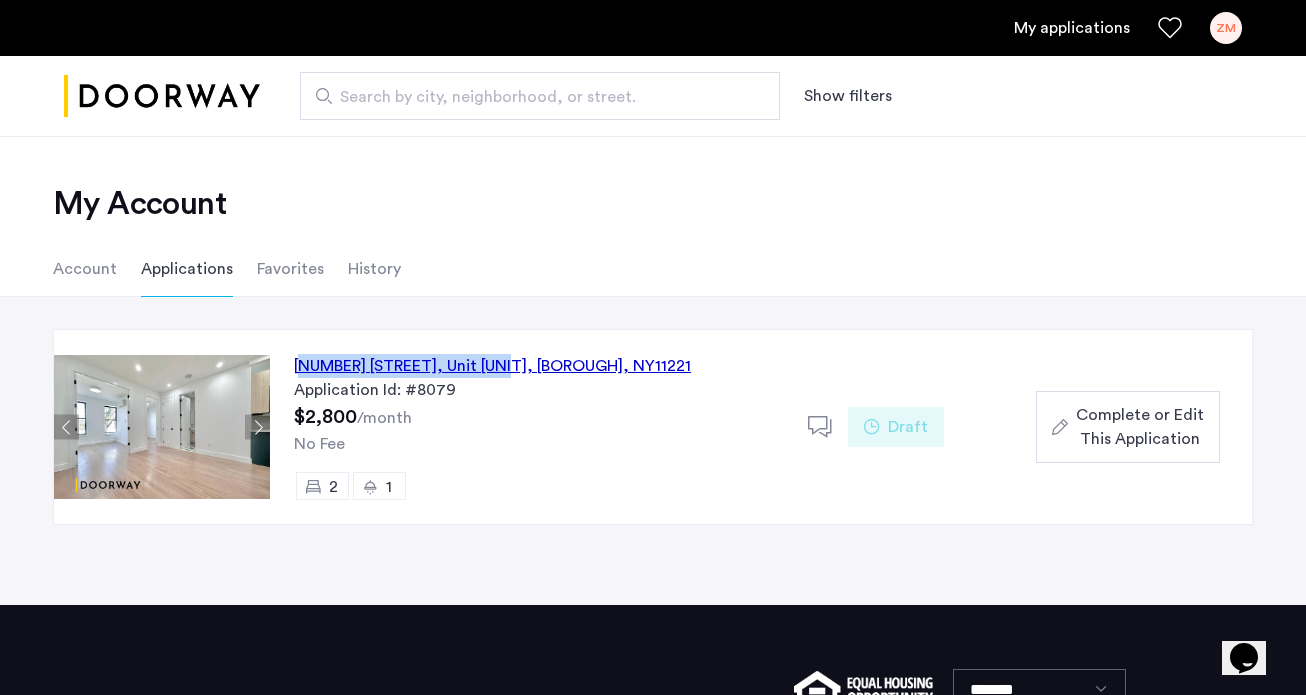 drag, startPoint x: 293, startPoint y: 360, endPoint x: 504, endPoint y: 372, distance: 211.34096 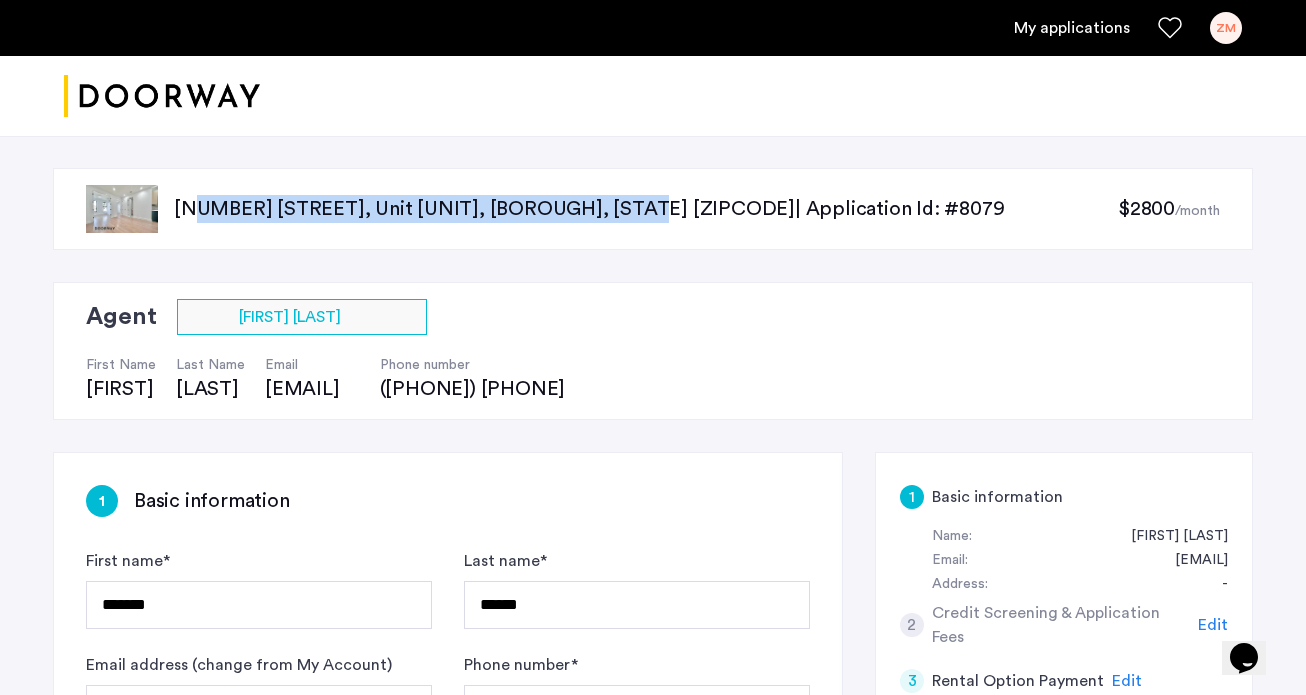 drag, startPoint x: 178, startPoint y: 208, endPoint x: 606, endPoint y: 199, distance: 428.0946 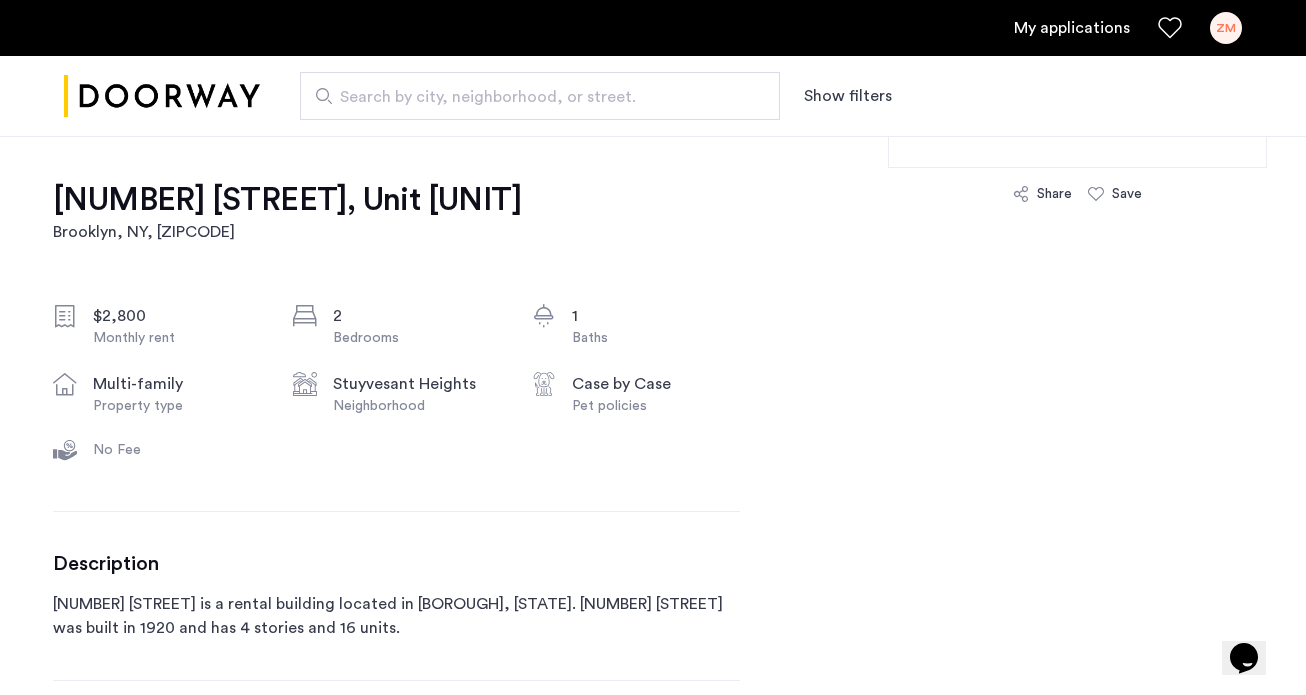 scroll, scrollTop: 359, scrollLeft: 0, axis: vertical 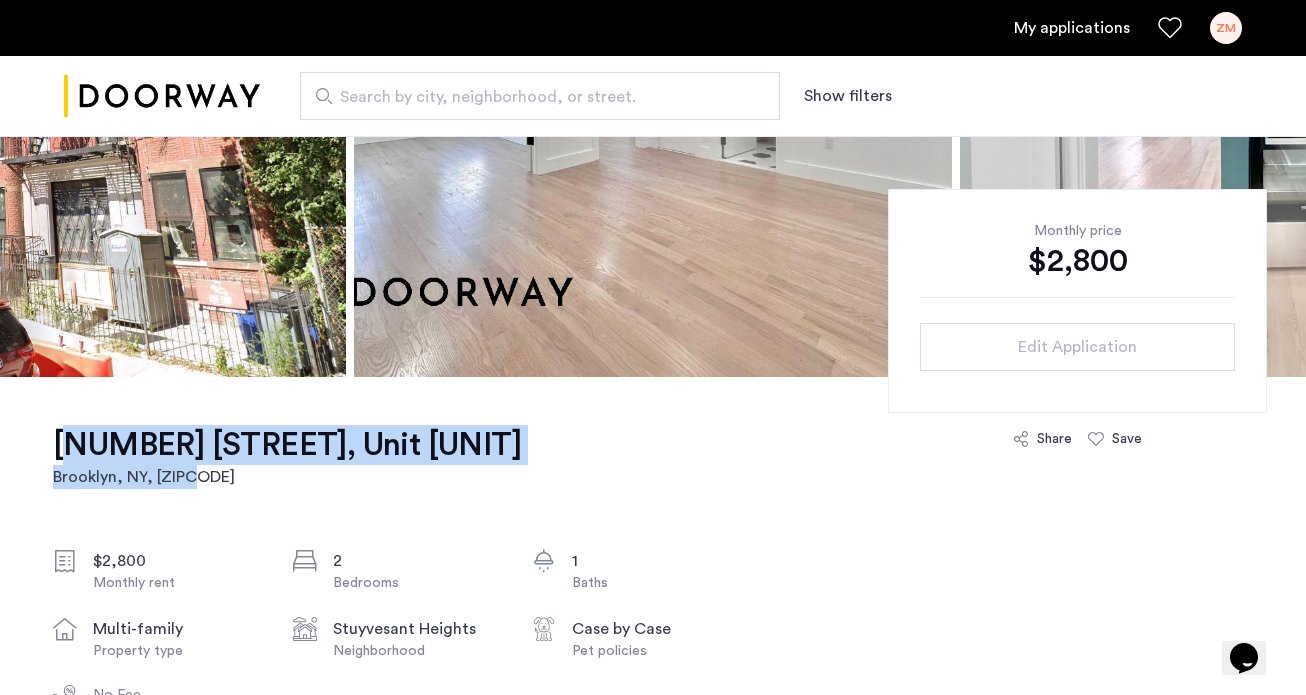 drag, startPoint x: 52, startPoint y: 438, endPoint x: 640, endPoint y: 438, distance: 588 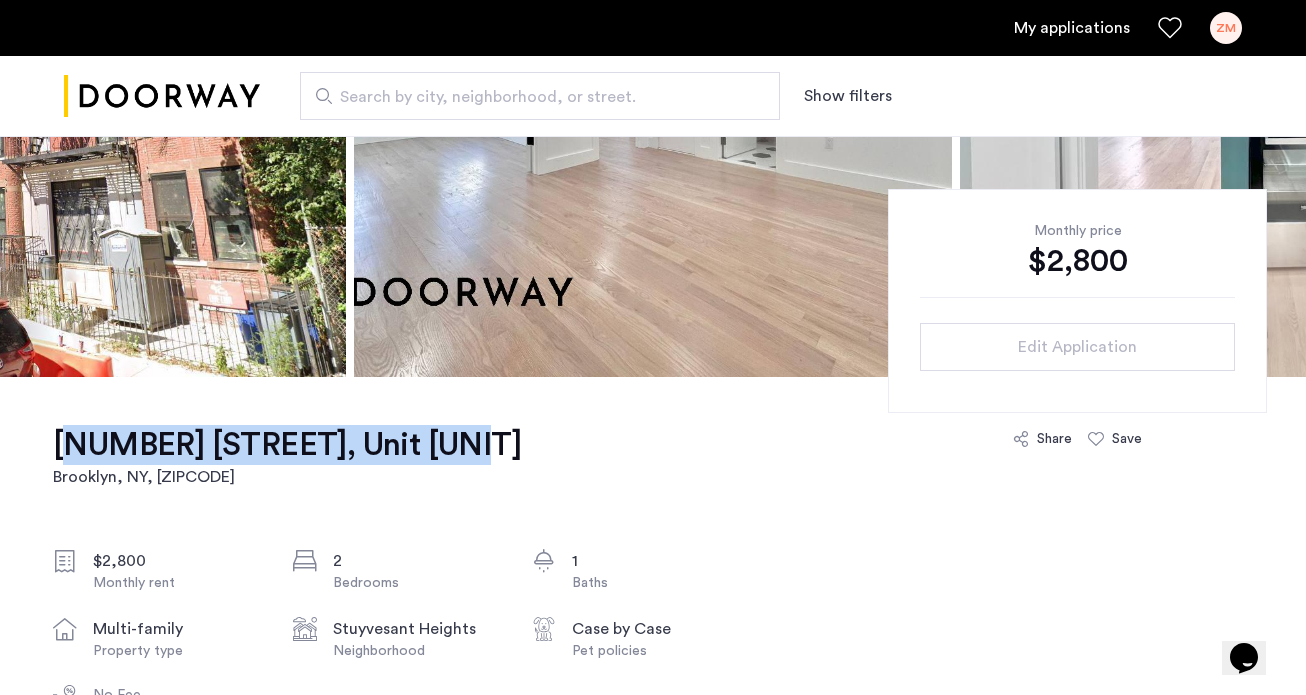 drag, startPoint x: 42, startPoint y: 451, endPoint x: 464, endPoint y: 434, distance: 422.3423 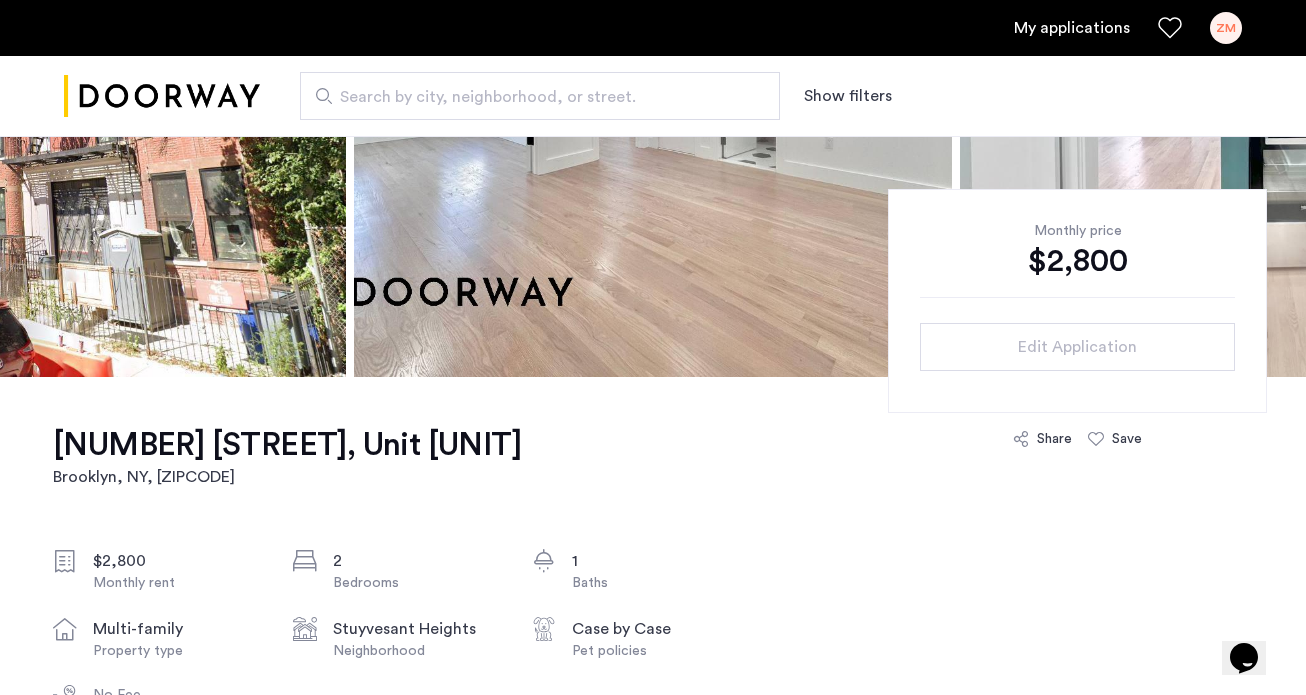 click on "[NUMBER] [STREET], Unit [UNIT] [BOROUGH], [STATE] , [ZIPCODE] $[PRICE] Monthly rent 2 Bedrooms 1 Baths multi-family Property type Stuyvesant Heights Neighborhood Case by Case Pet policies No Fee Description [NUMBER] [STREET] is a rental building located in [BOROUGH], [STATE]. [NUMBER] [STREET] was built in 1920 and has 4 stories and 16 units.   Building amenities Laundry In Building Courtyard Live In Super Roof Deck Smoke free property Virtual Doorman" 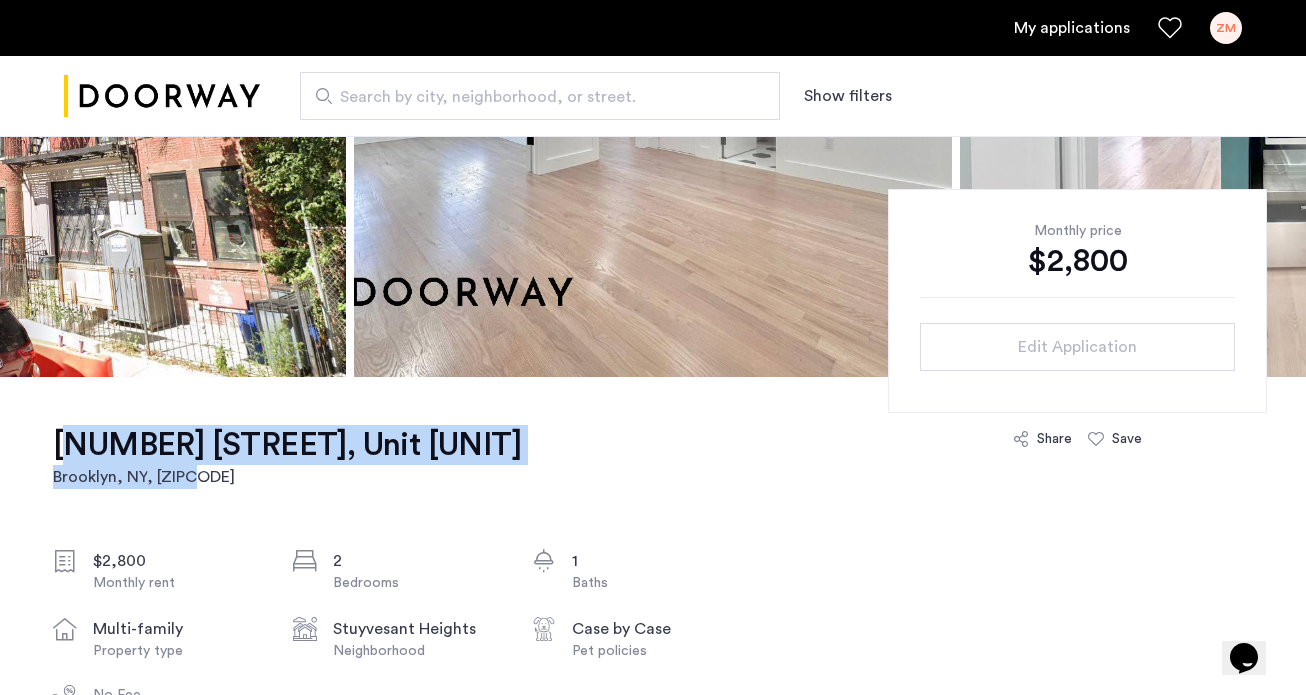 drag, startPoint x: 212, startPoint y: 509, endPoint x: 192, endPoint y: 475, distance: 39.446167 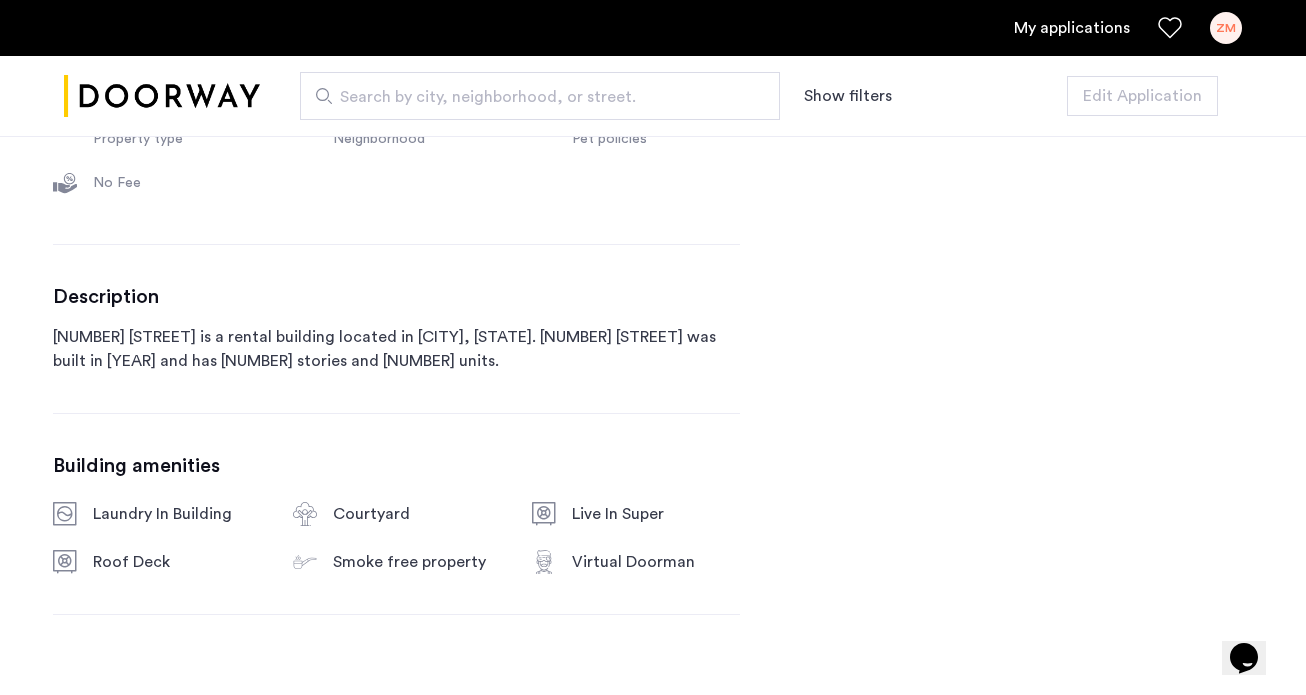 scroll, scrollTop: 852, scrollLeft: 0, axis: vertical 